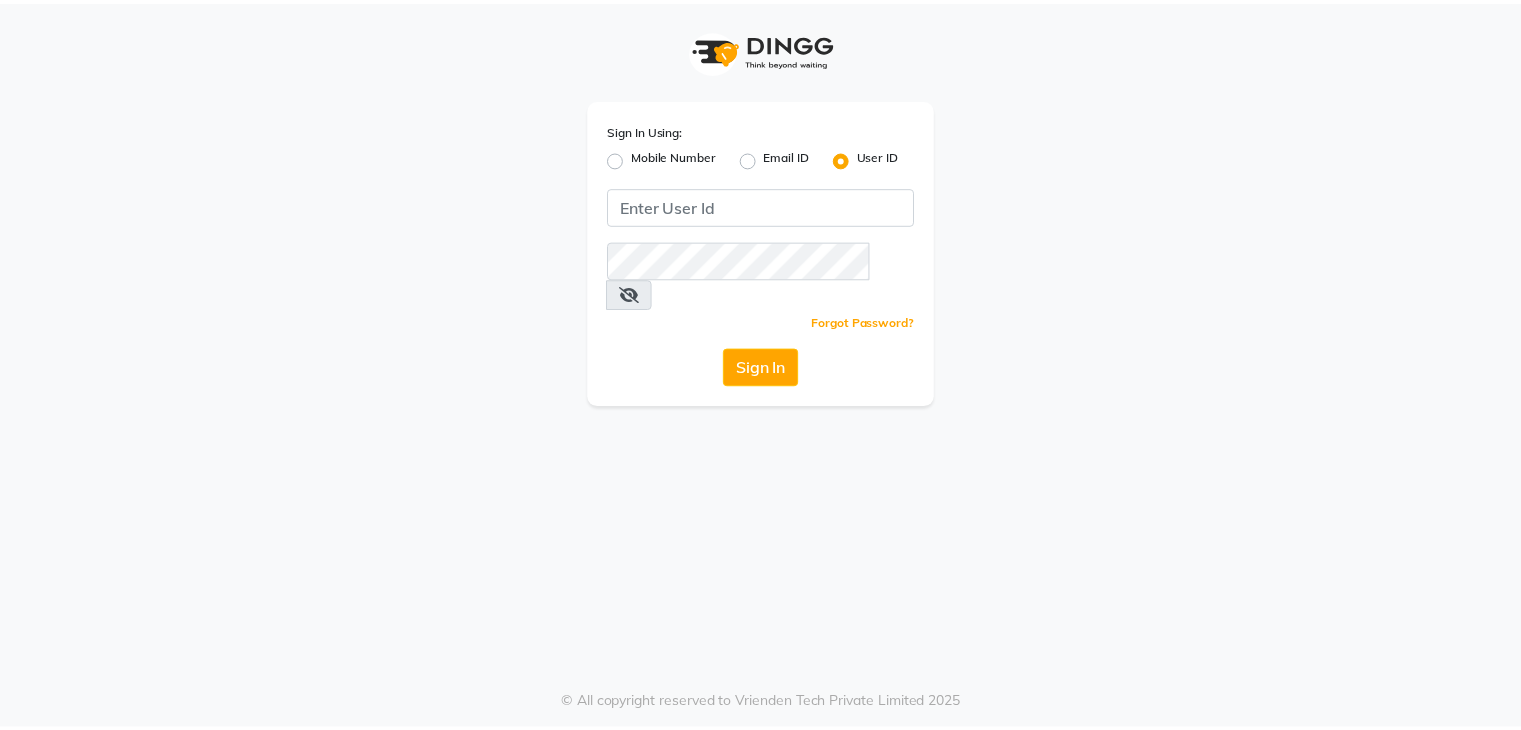 scroll, scrollTop: 0, scrollLeft: 0, axis: both 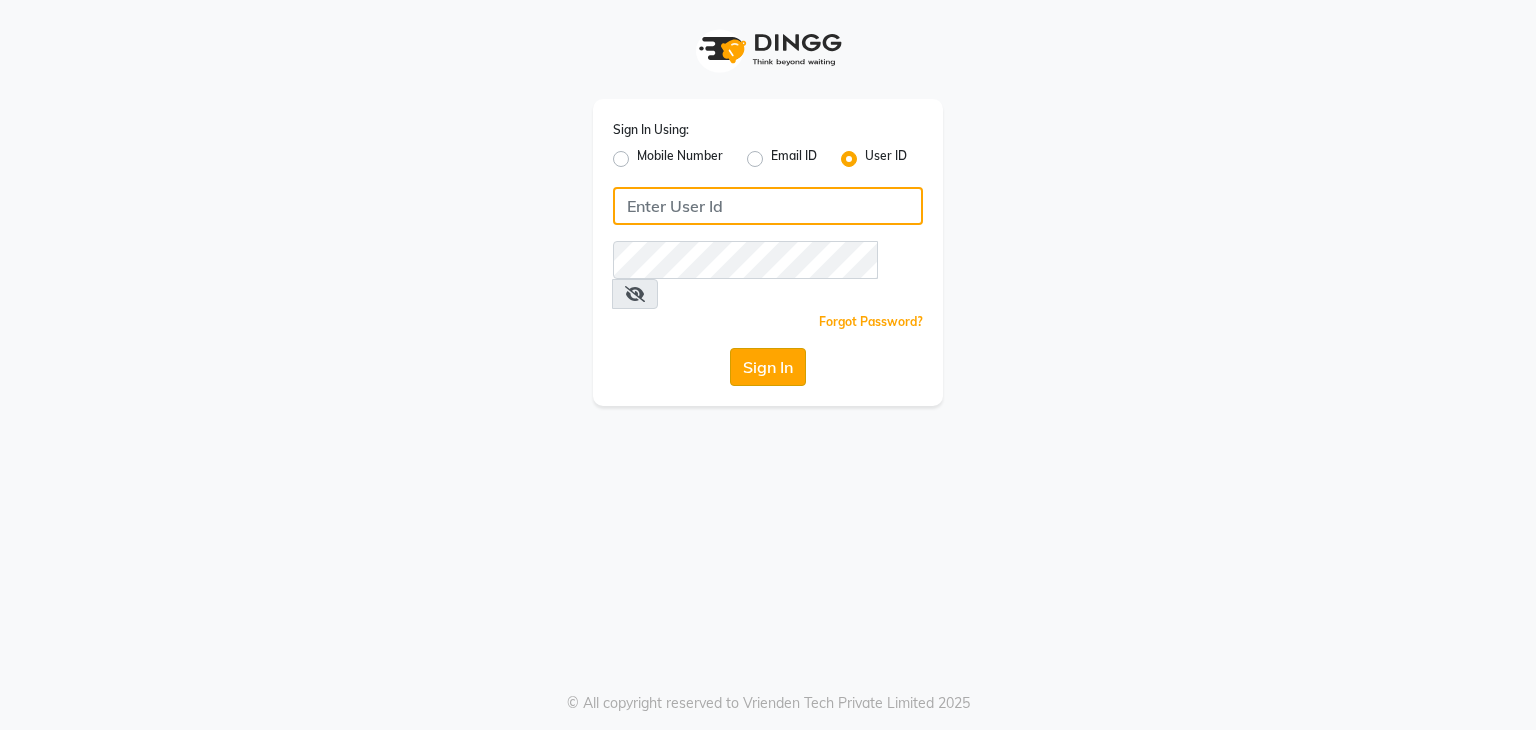 type on "[USERNAME]" 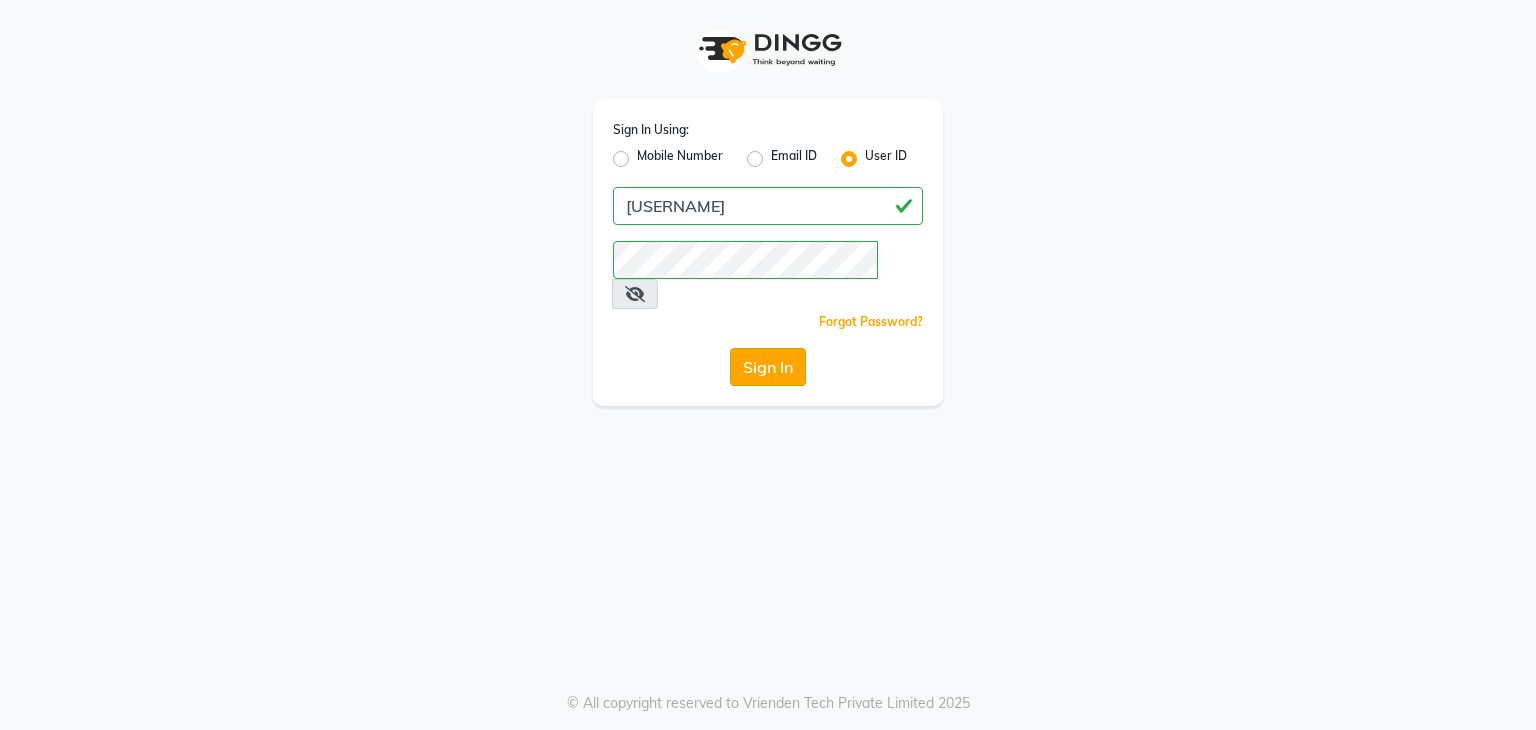 click on "Sign In" 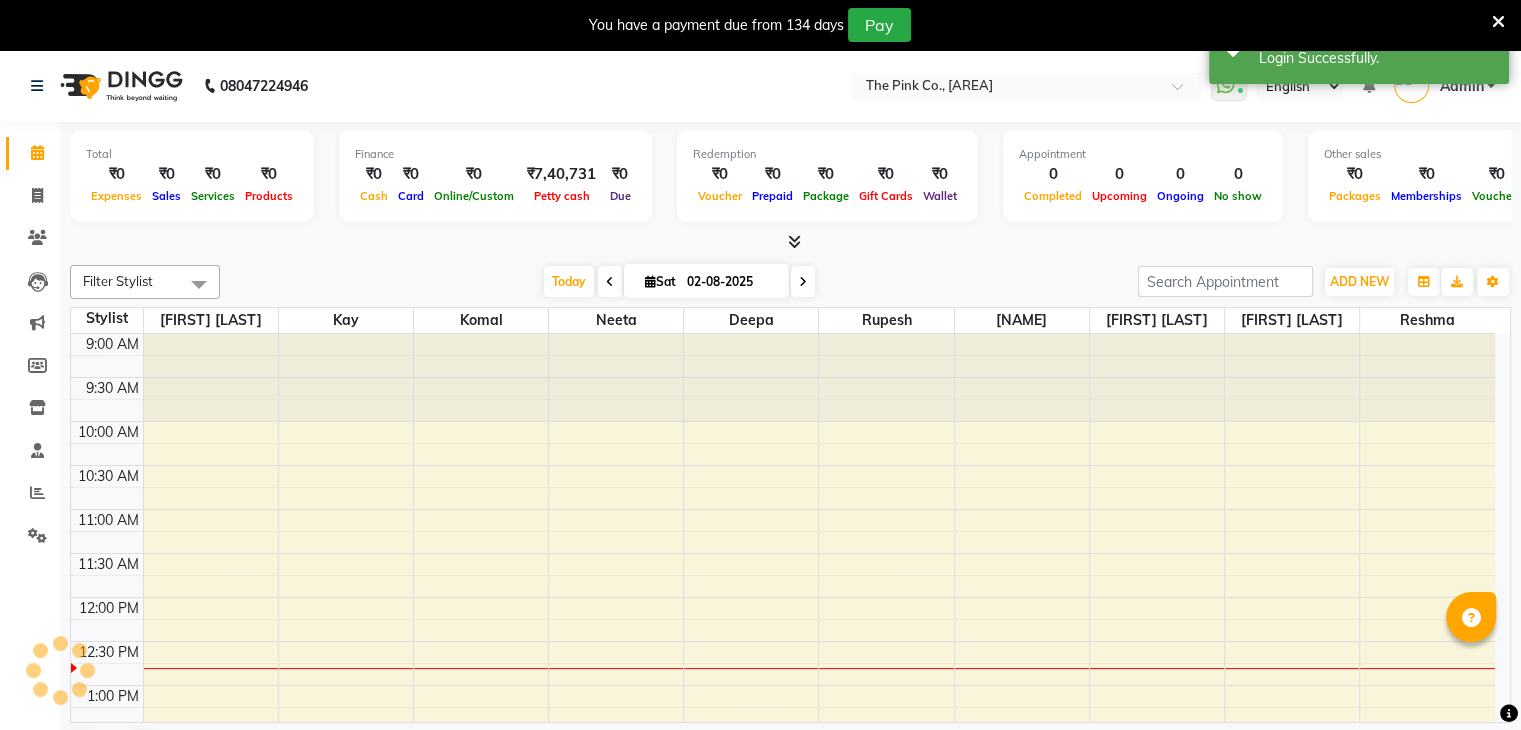 scroll, scrollTop: 0, scrollLeft: 0, axis: both 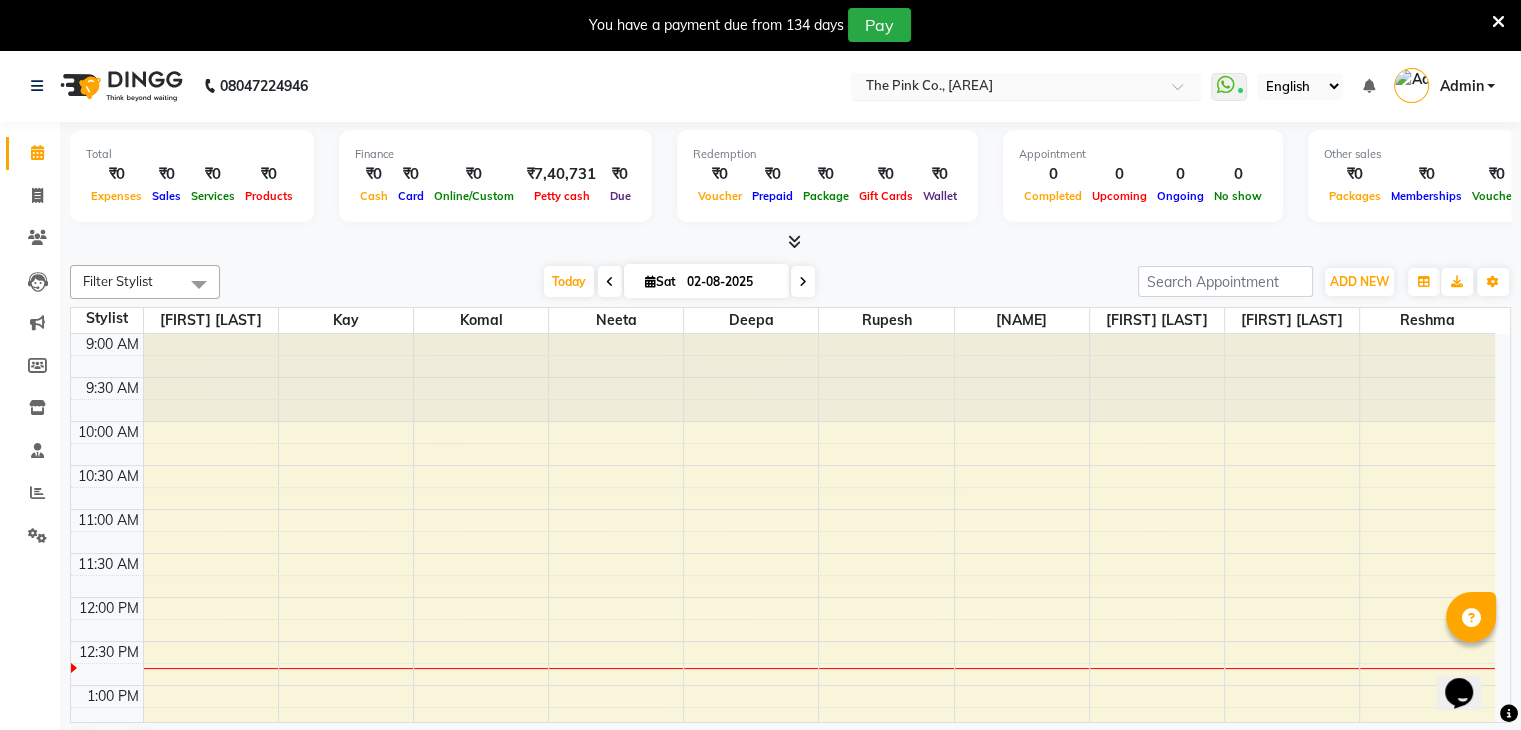 click at bounding box center (1006, 88) 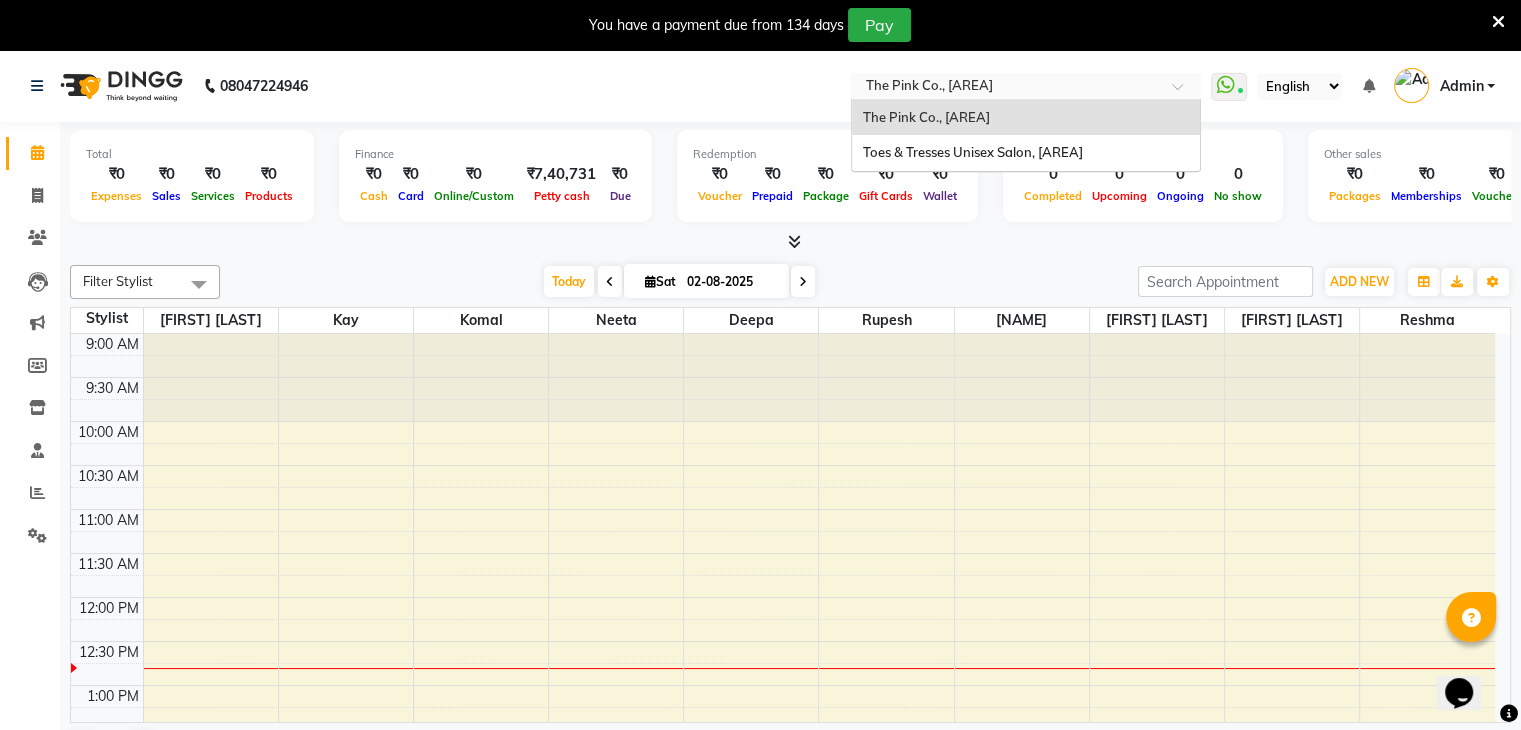 click on "The Pink Co., [AREA]" at bounding box center (925, 117) 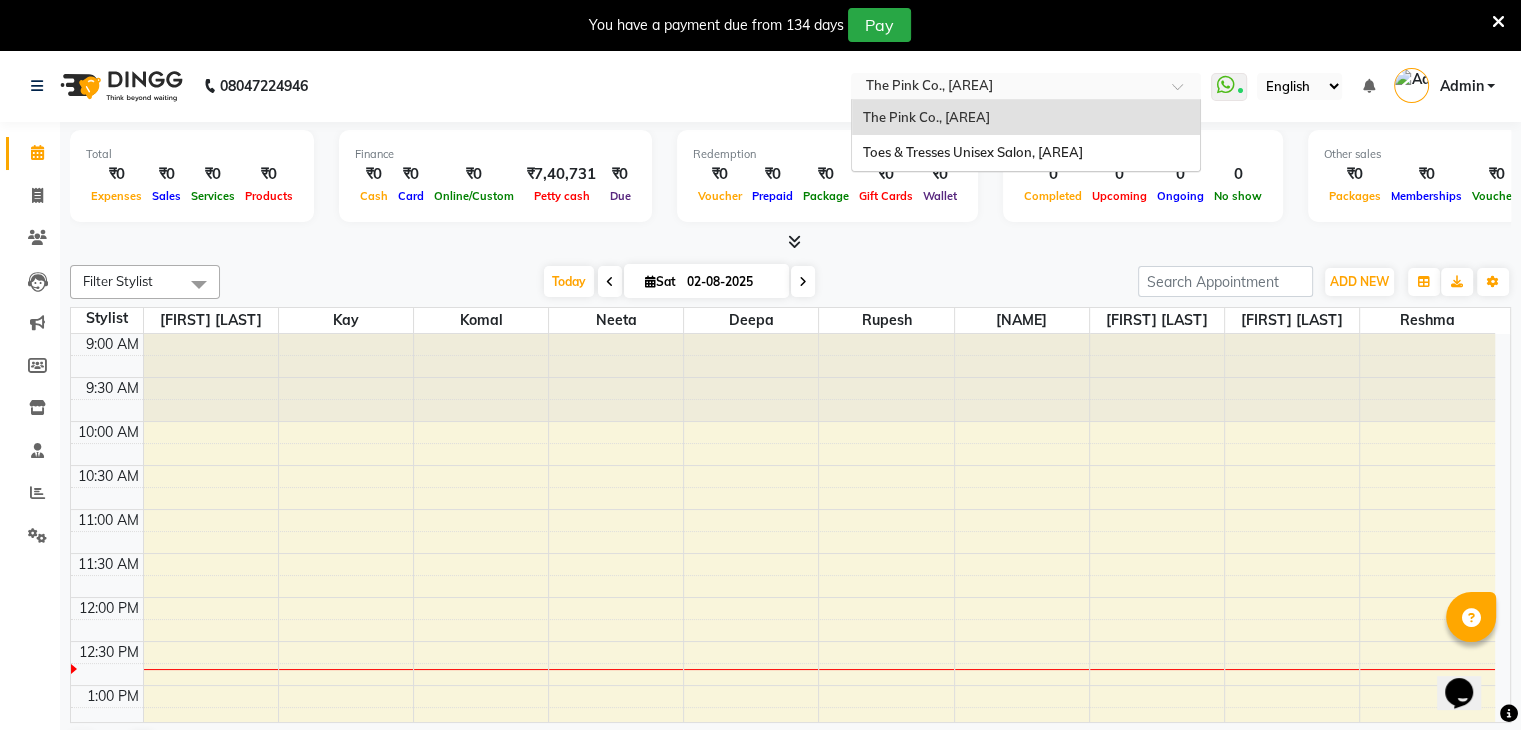 click at bounding box center [1006, 88] 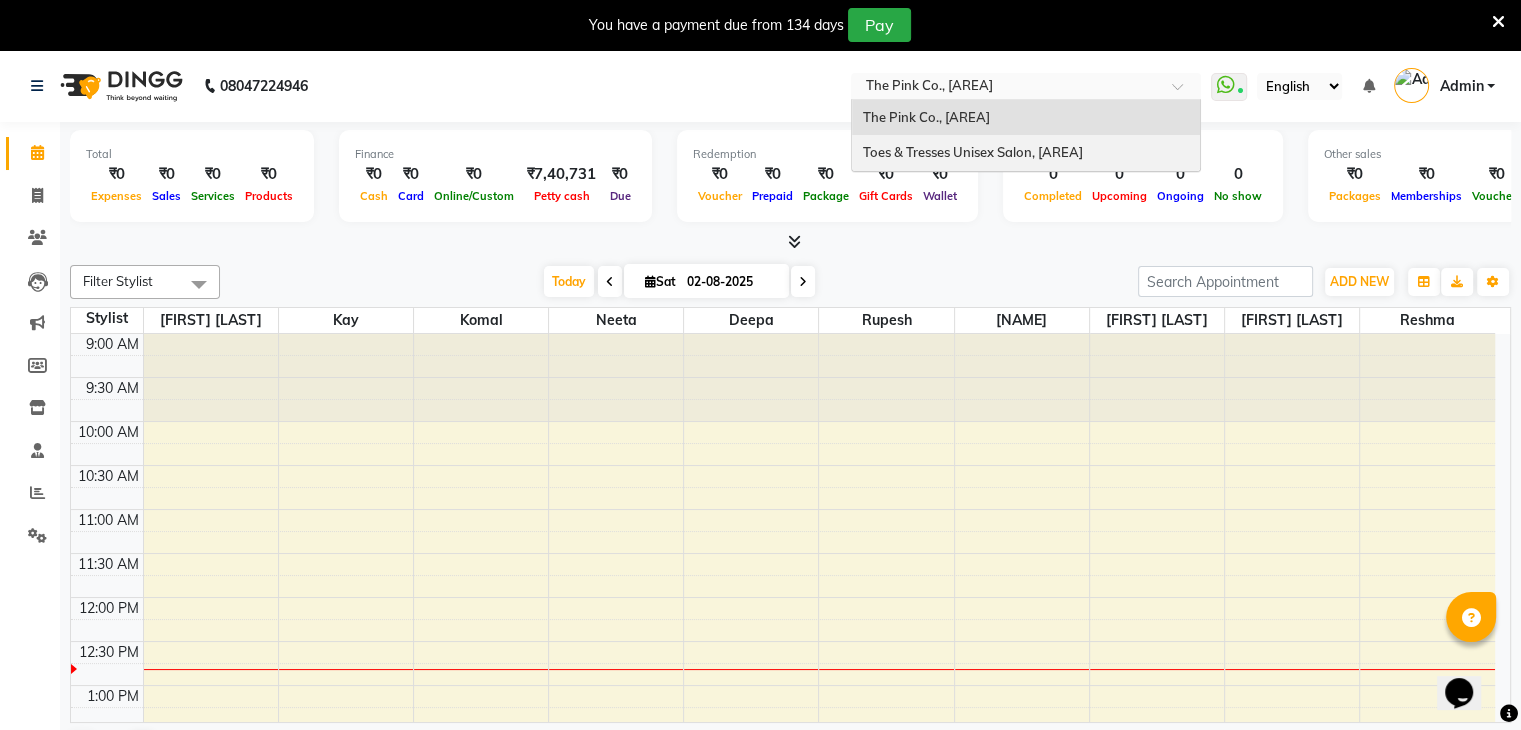 click on "Toes & Tresses Unisex Salon, [AREA]" at bounding box center [972, 152] 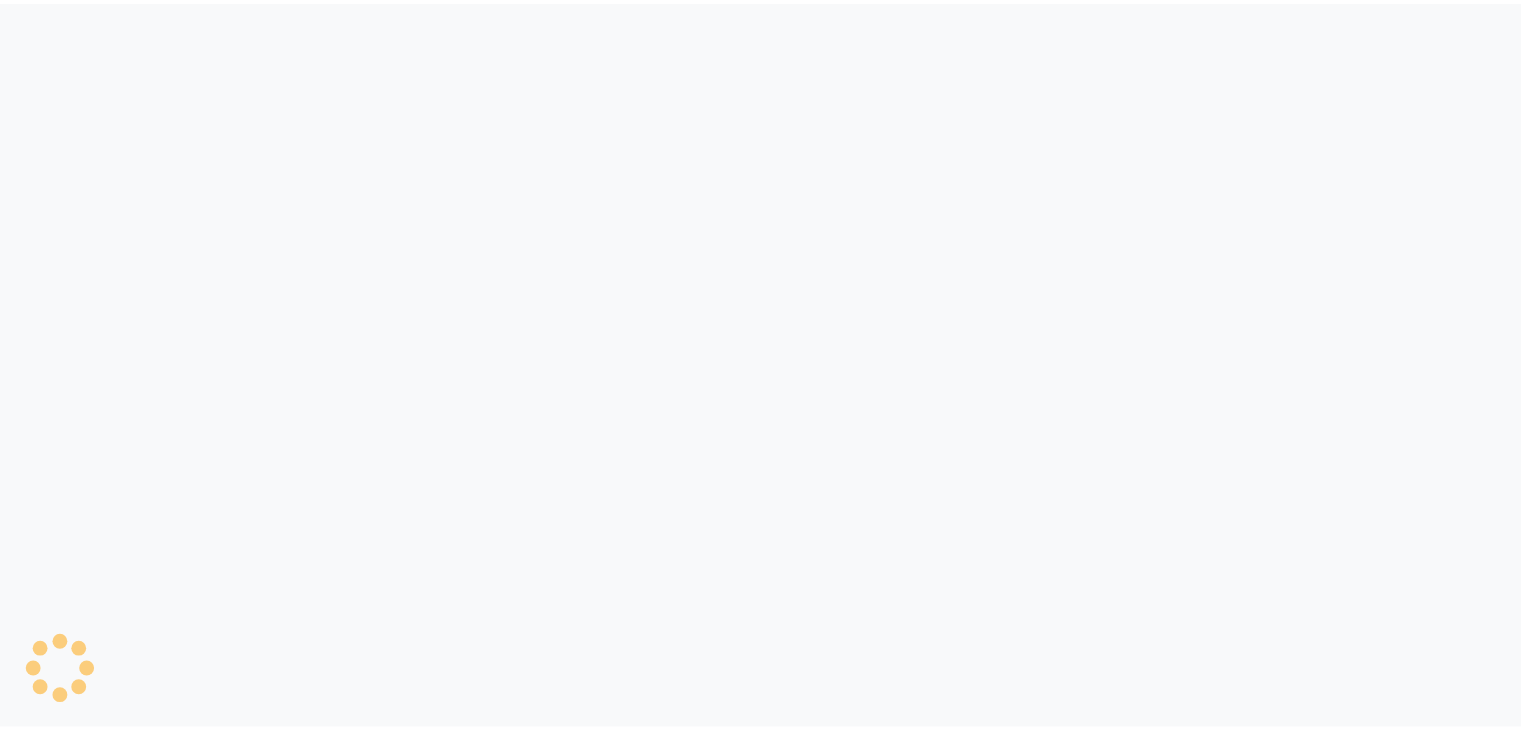 scroll, scrollTop: 0, scrollLeft: 0, axis: both 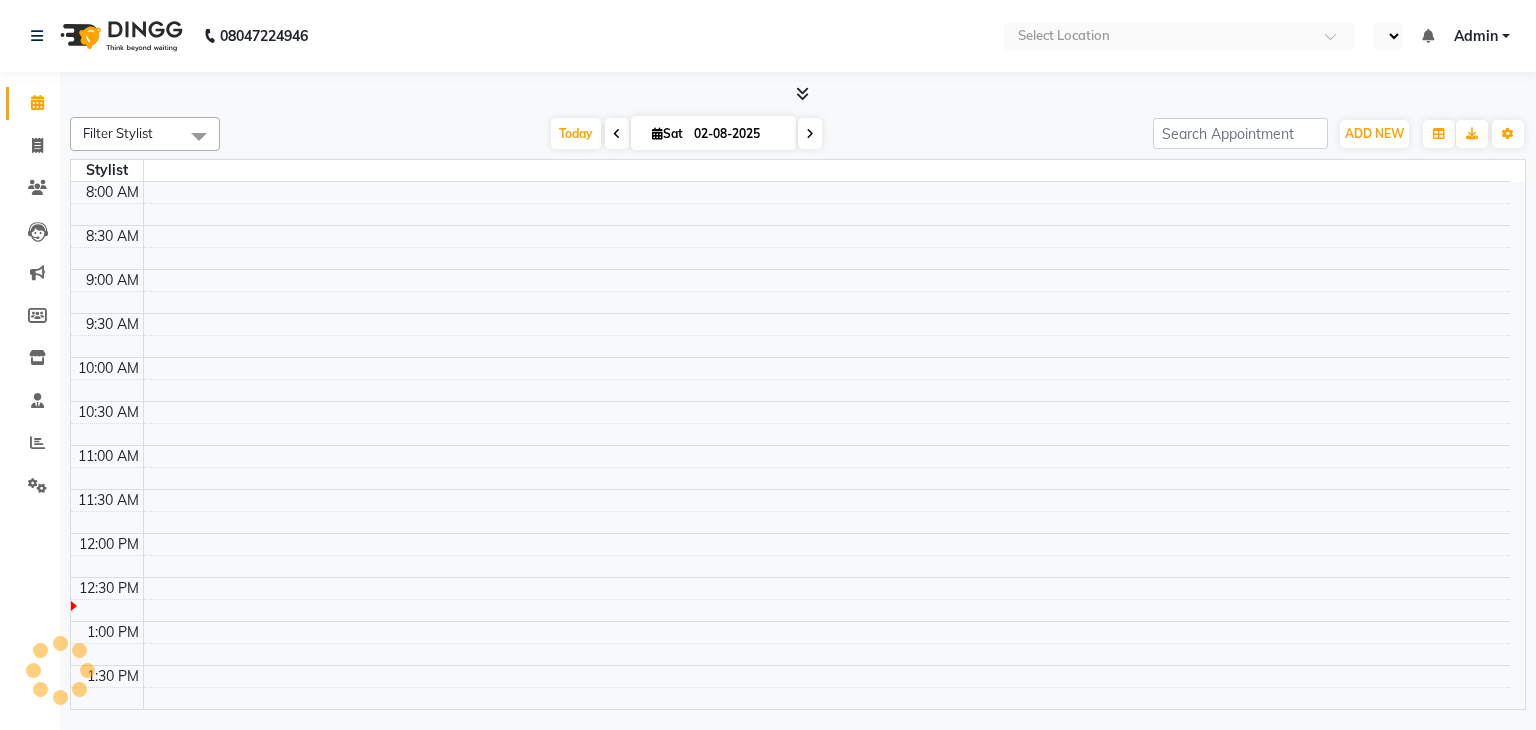 select on "en" 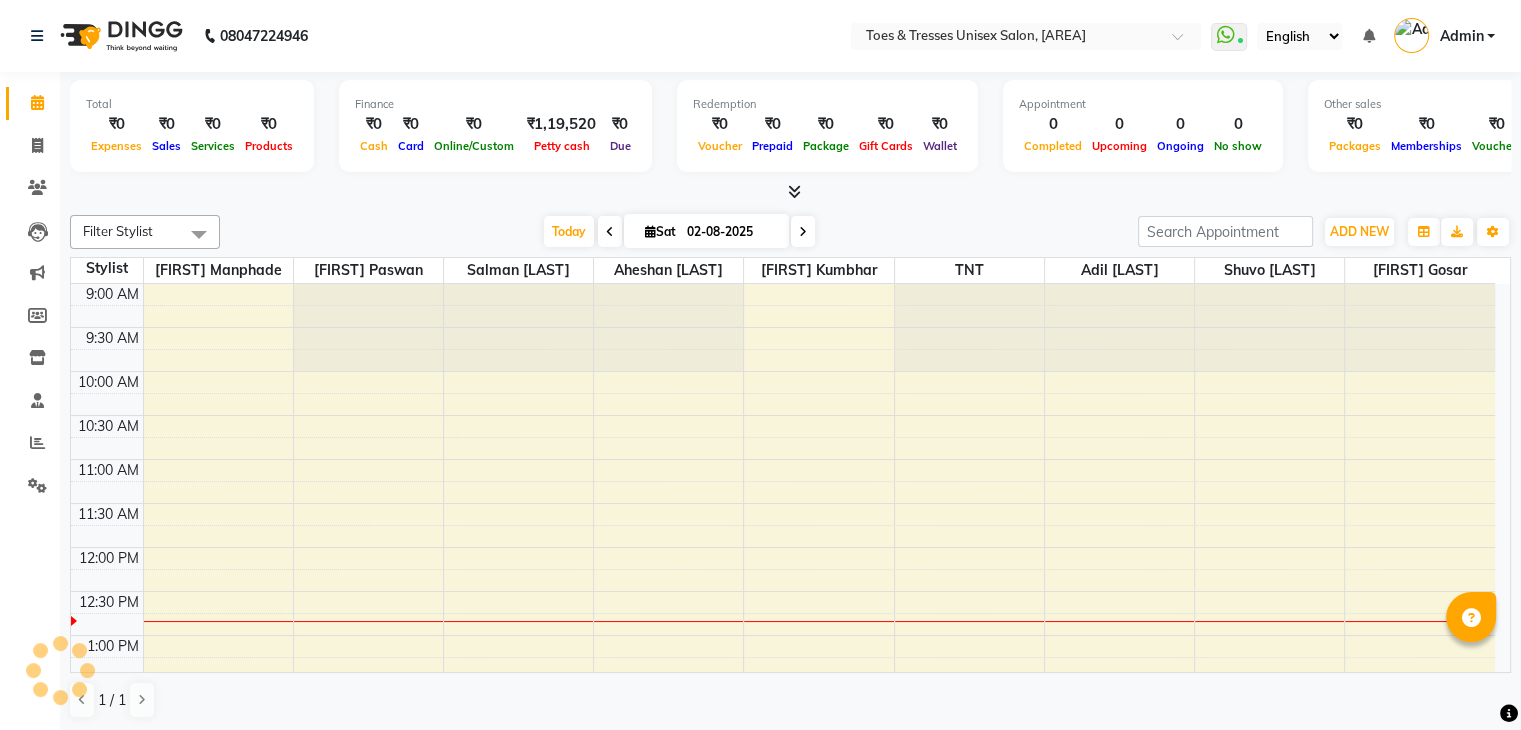 scroll, scrollTop: 263, scrollLeft: 0, axis: vertical 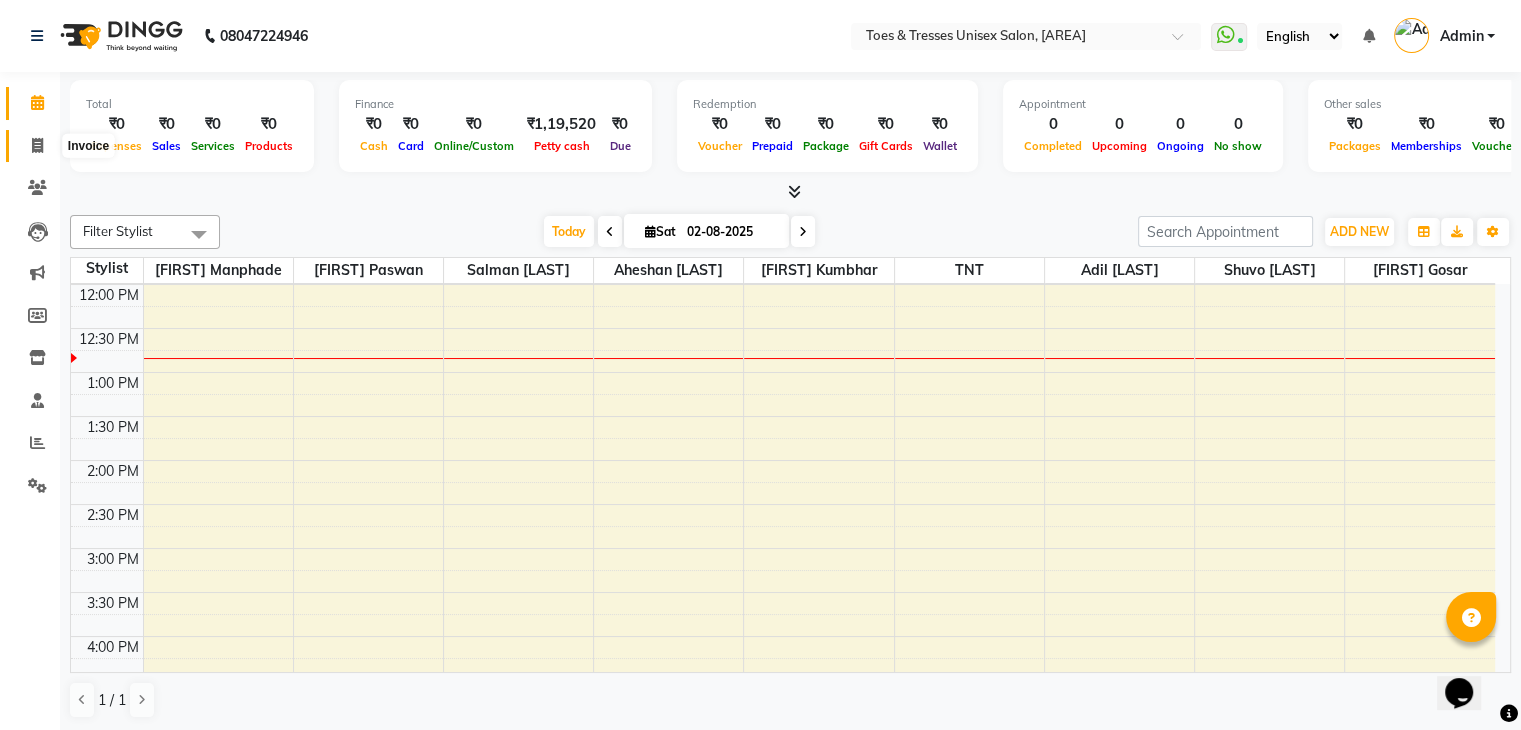 click 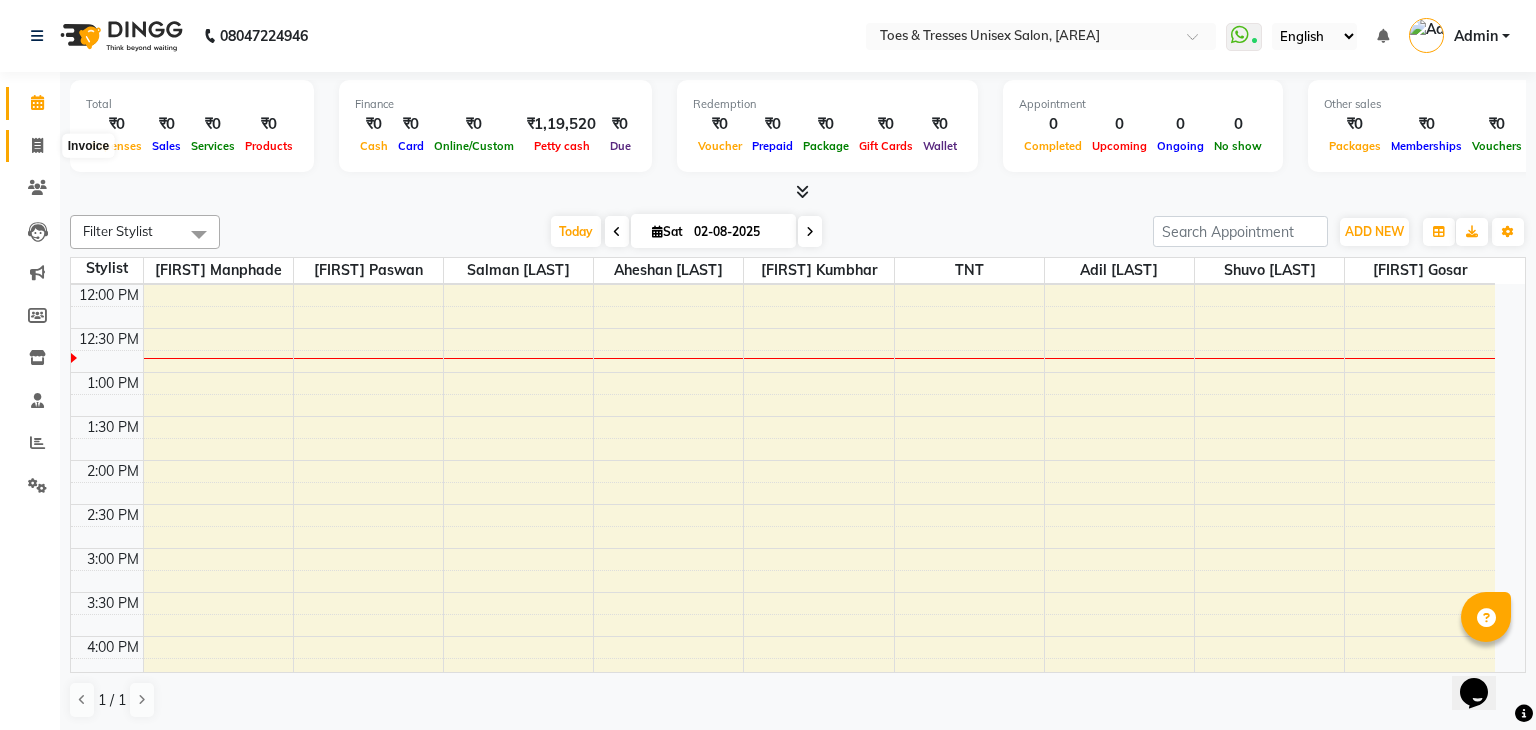 select on "service" 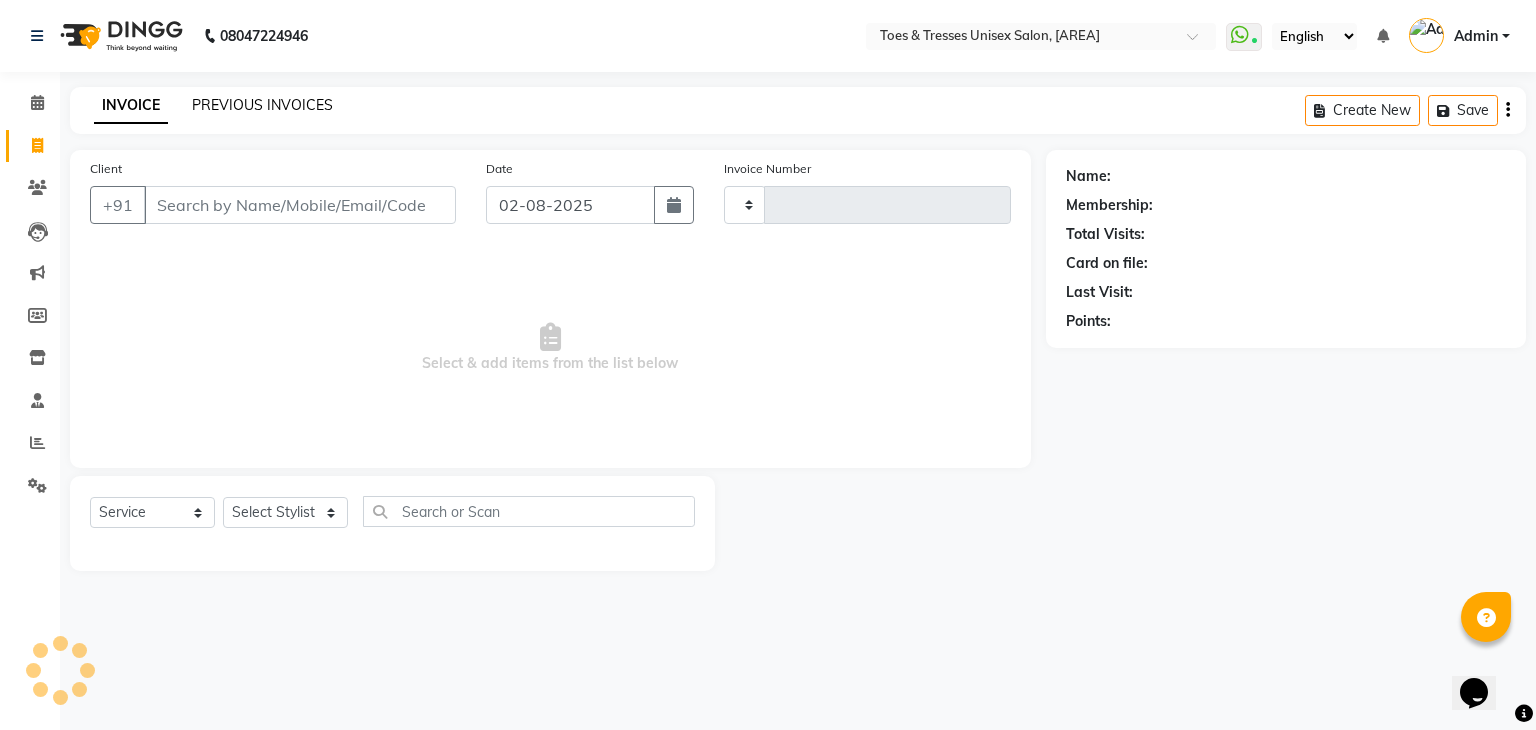 click on "PREVIOUS INVOICES" 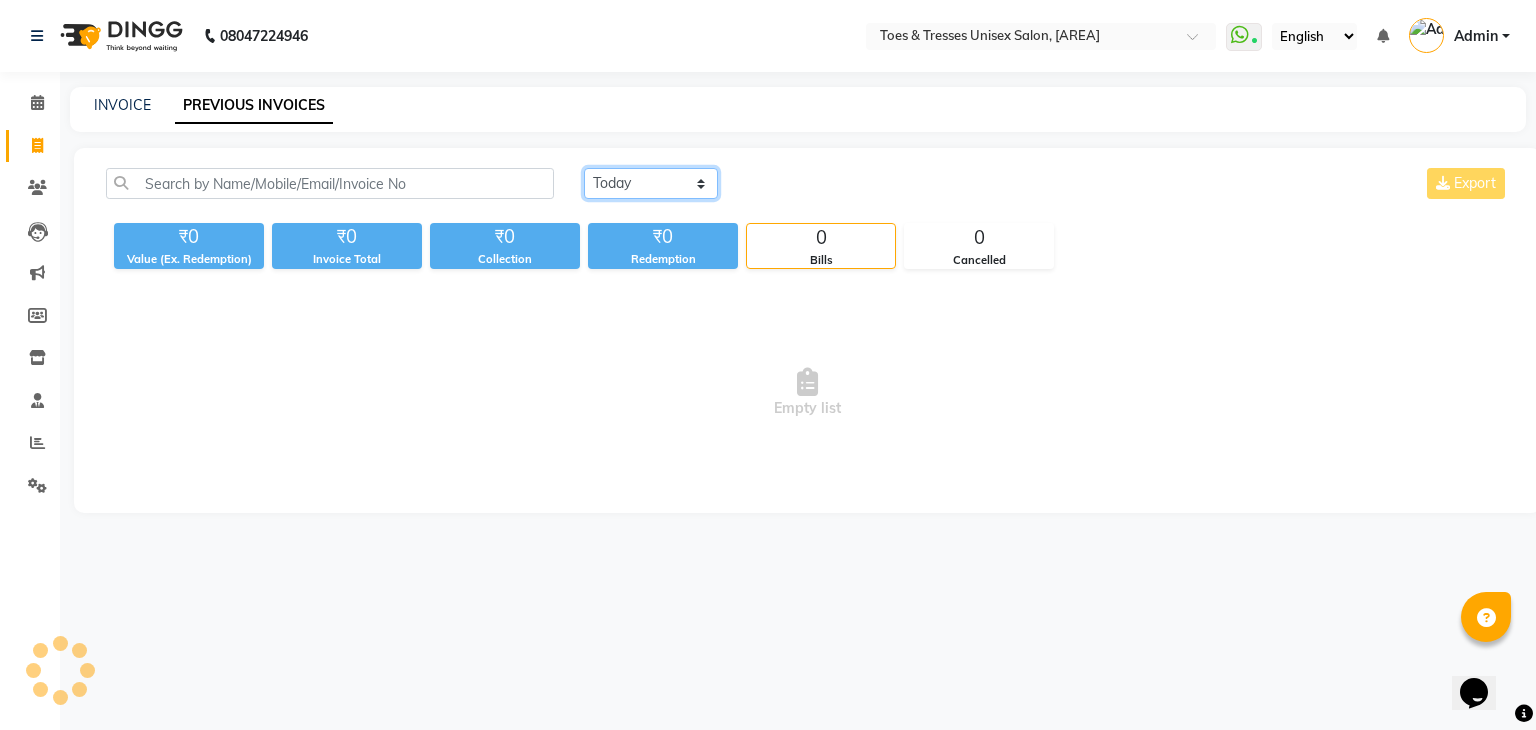 click on "Today Yesterday Custom Range" 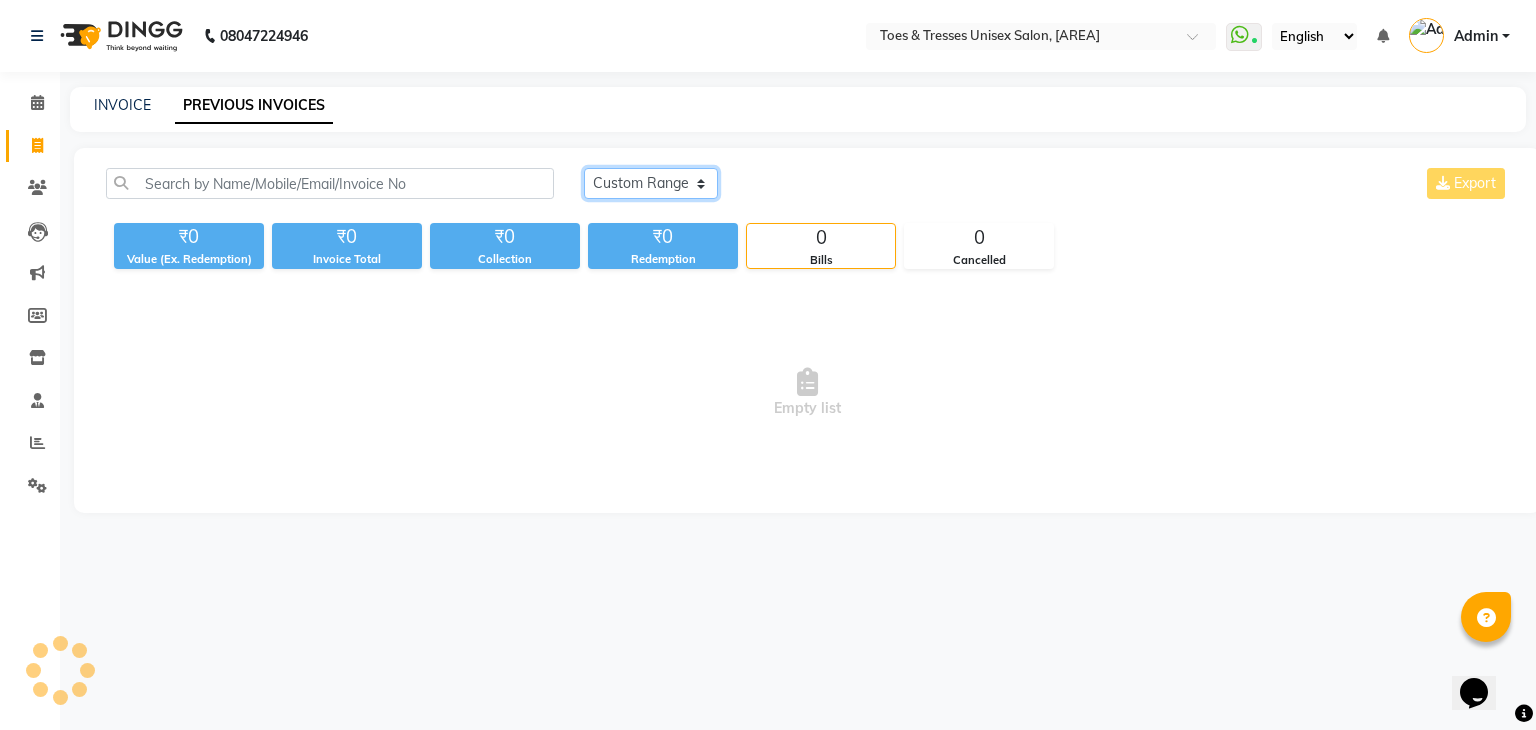 click on "Today Yesterday Custom Range" 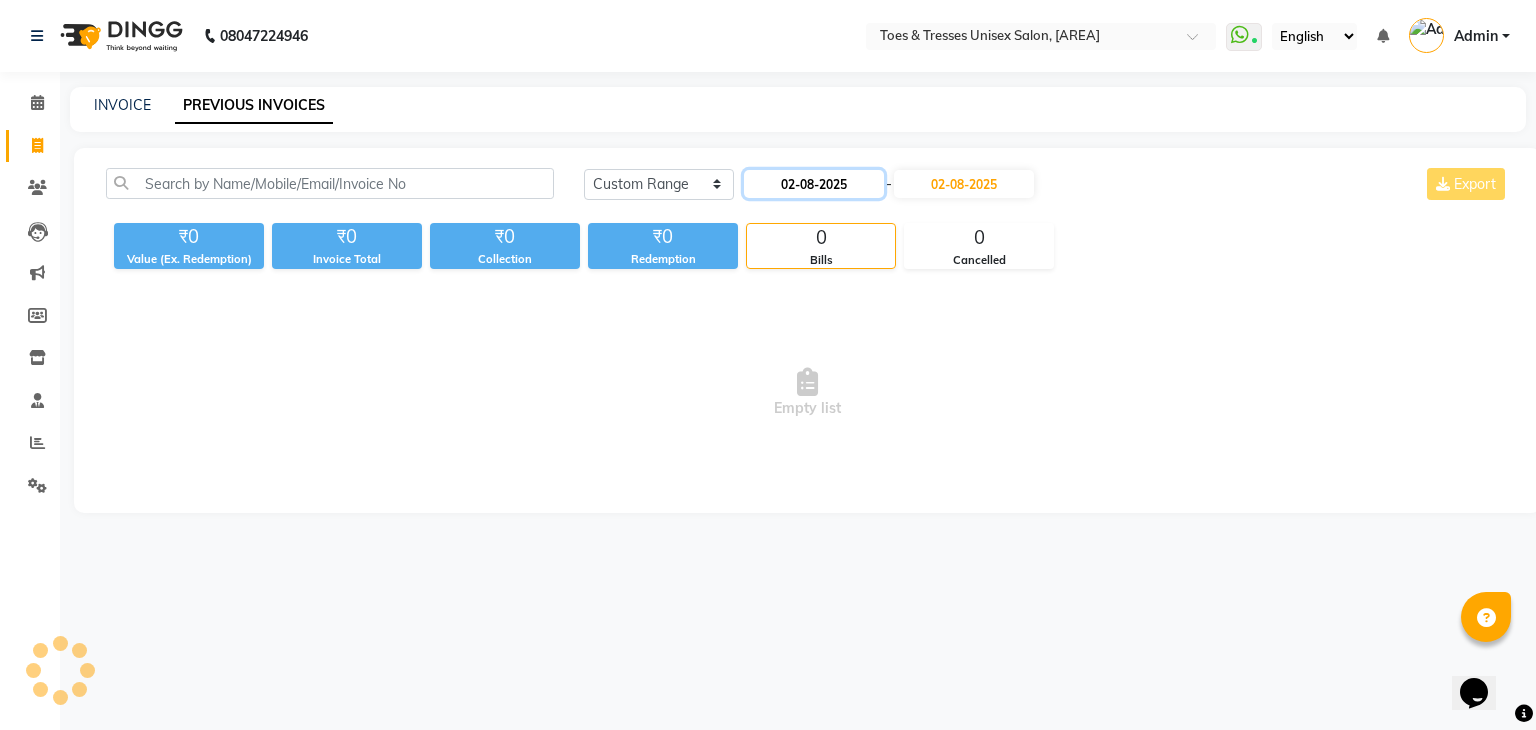 click on "02-08-2025" 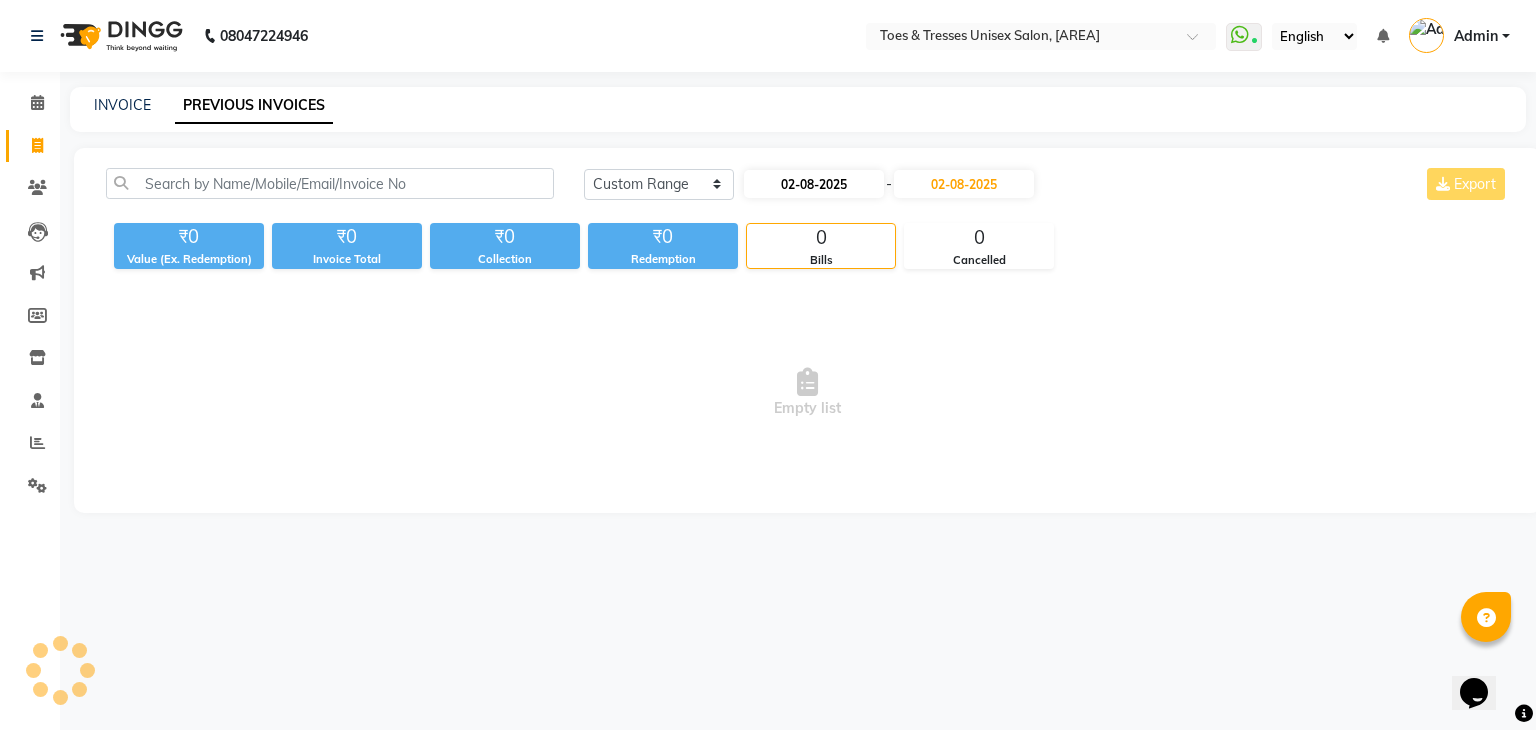 select on "8" 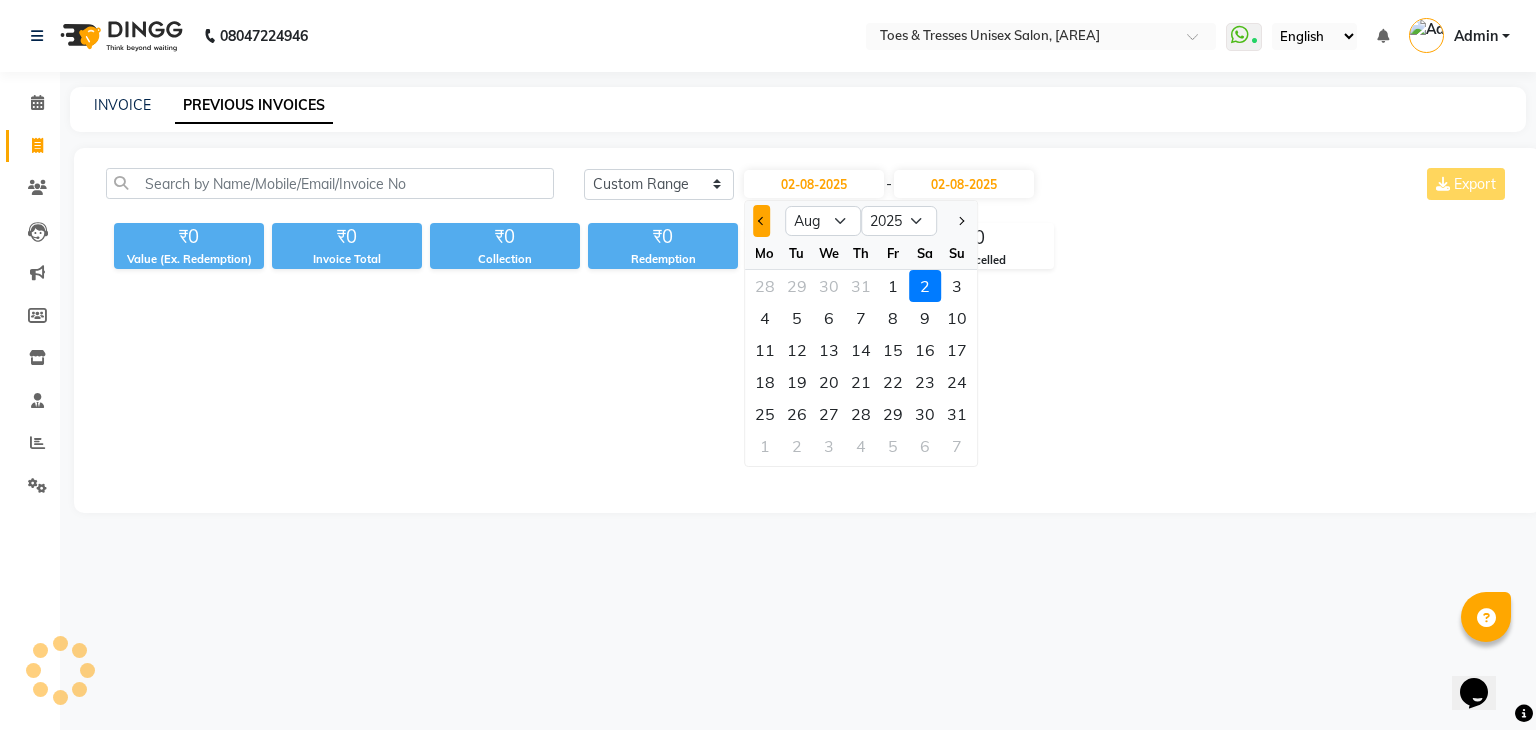 click 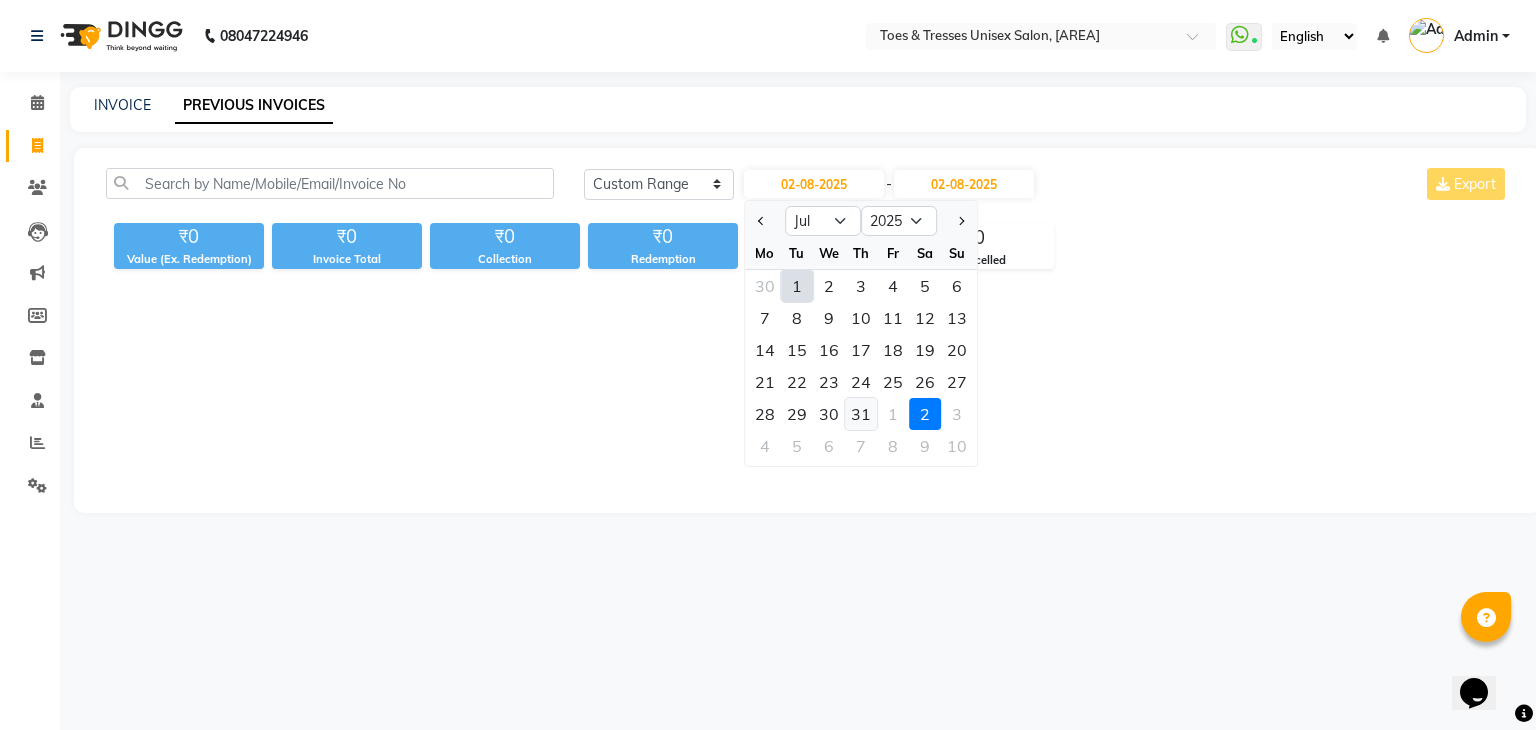 click on "31" 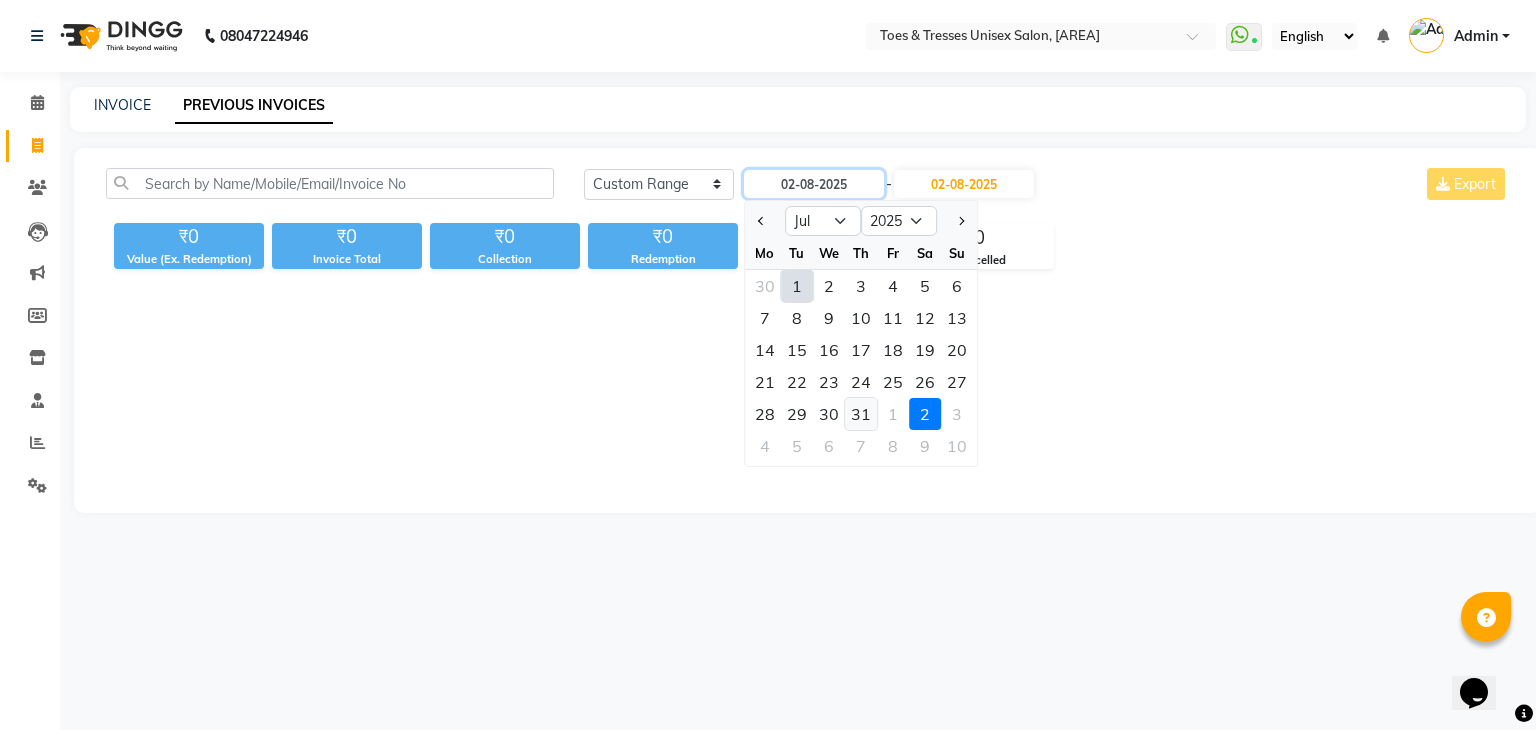 type on "31-07-2025" 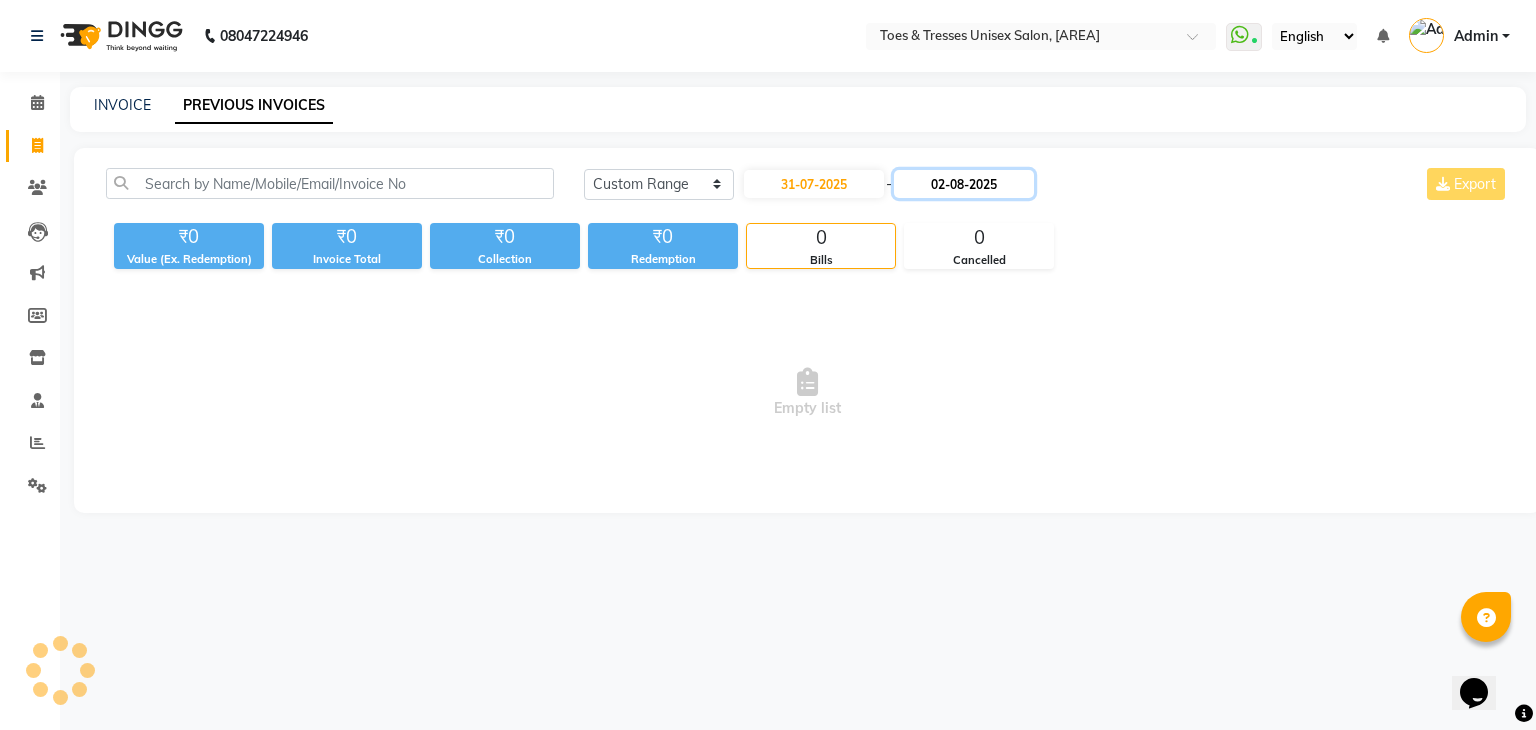 click on "02-08-2025" 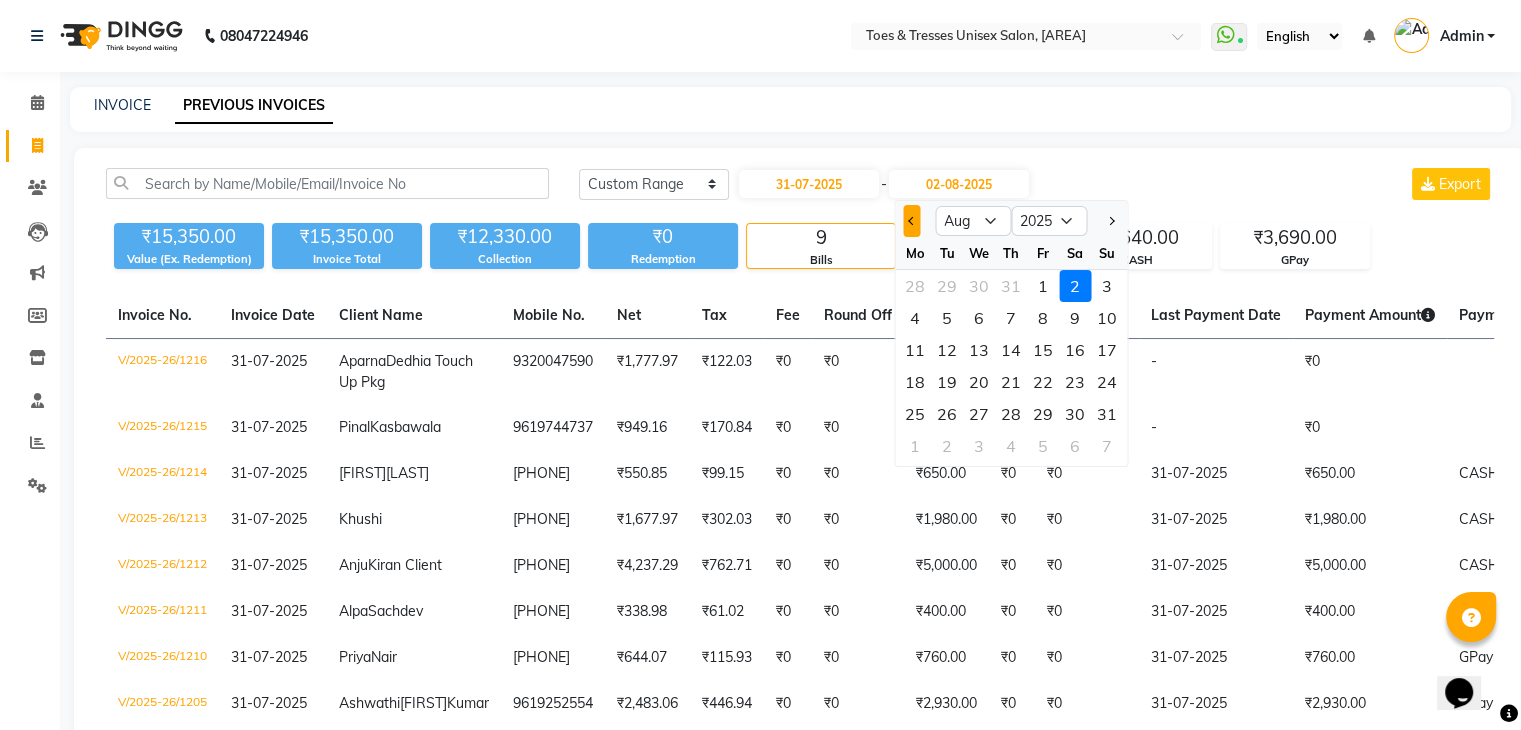 click 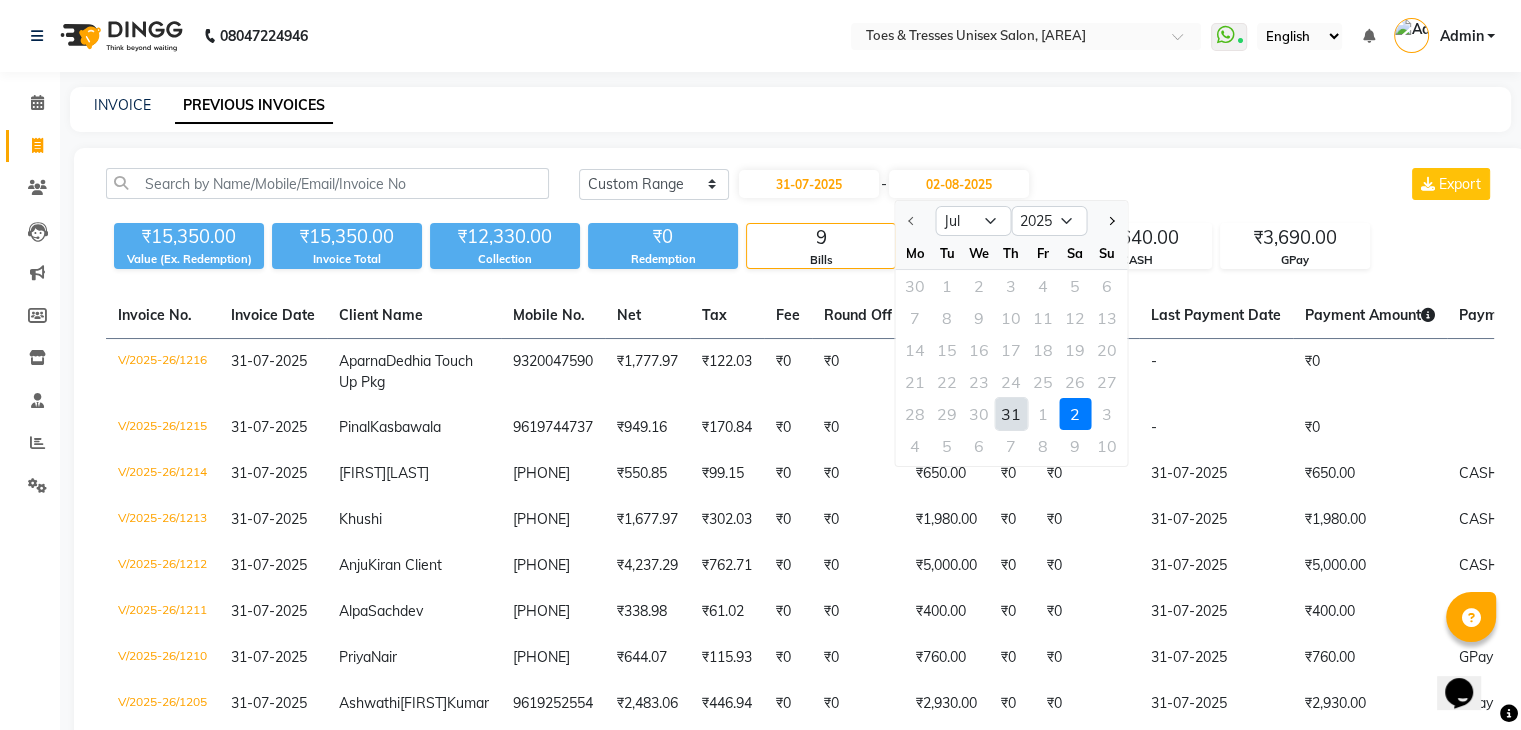 click on "31" 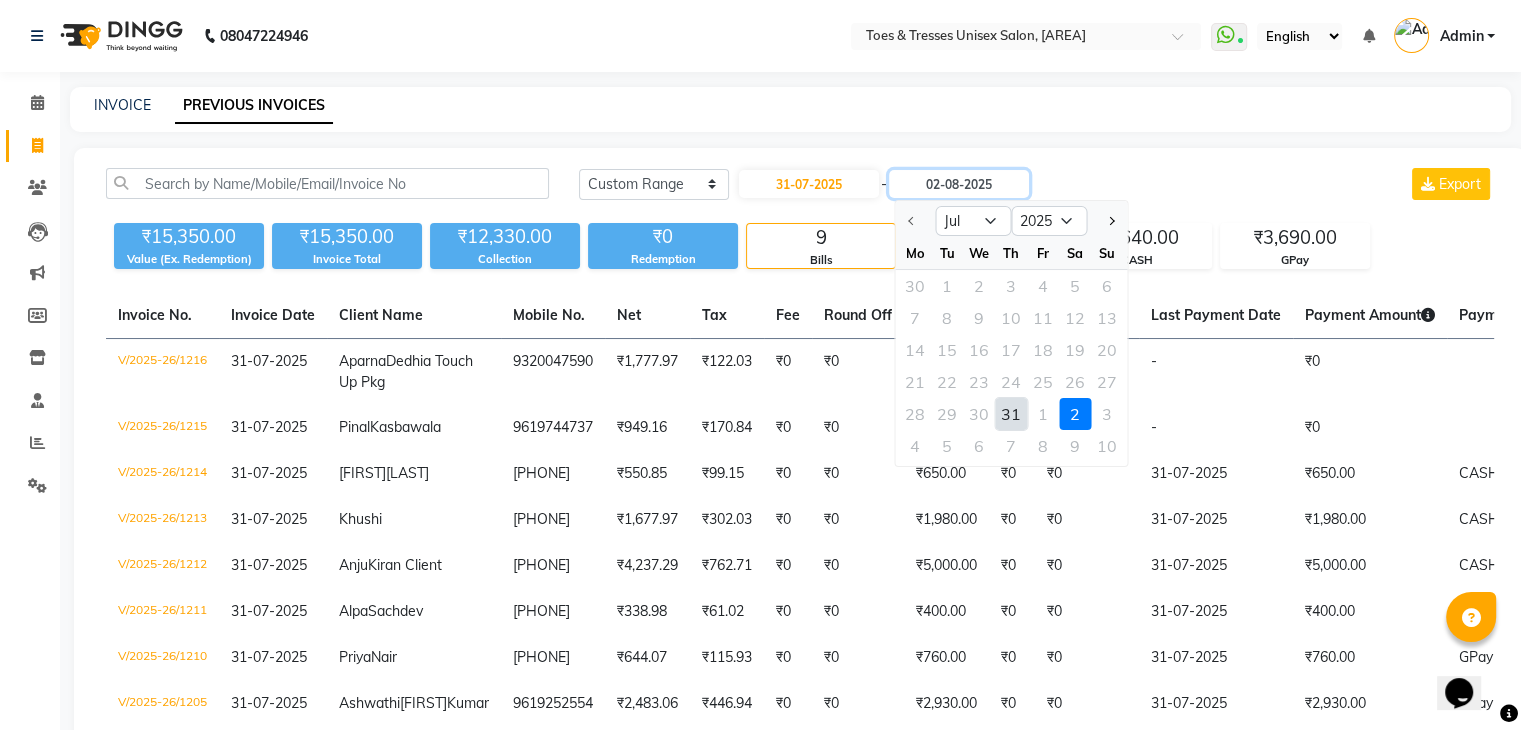 type on "31-07-2025" 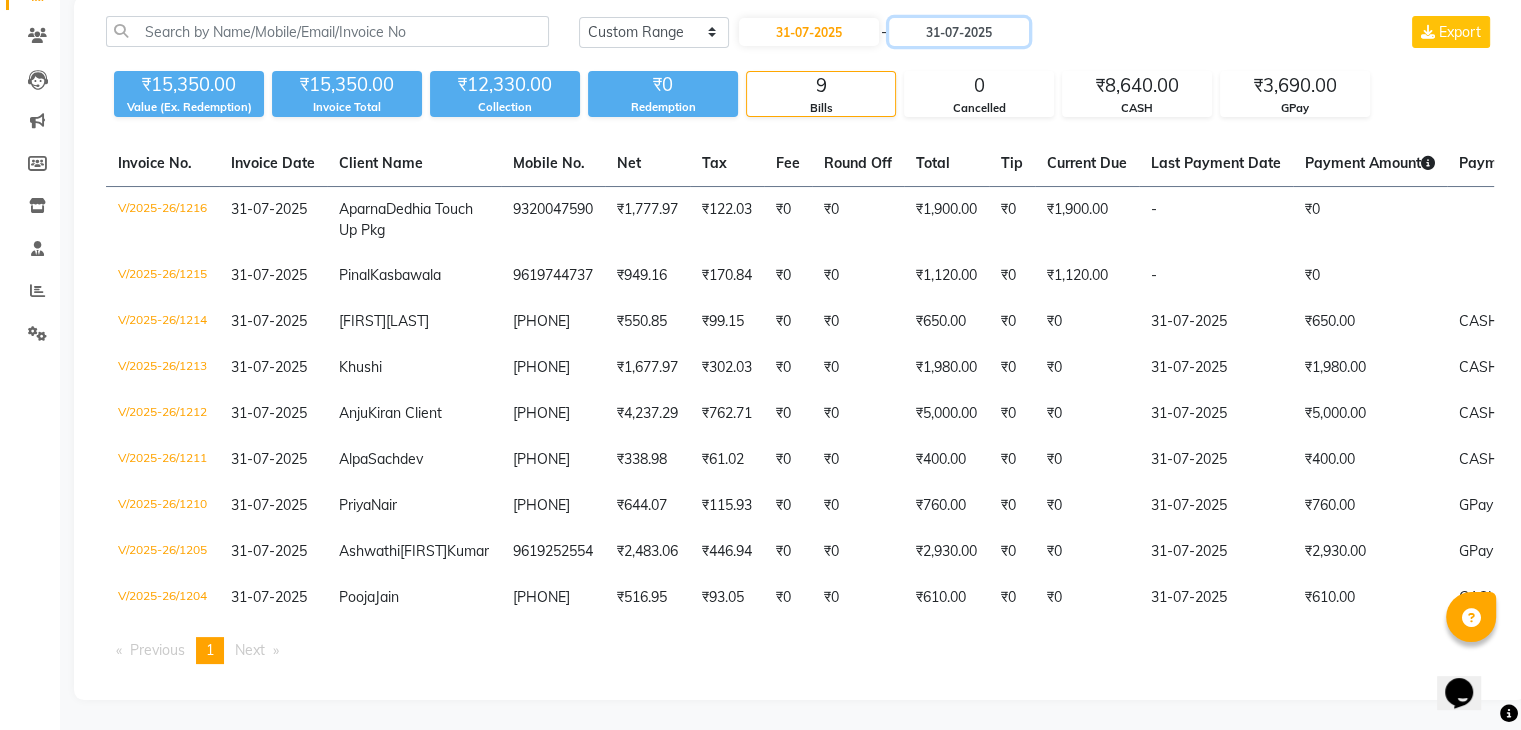 scroll, scrollTop: 310, scrollLeft: 0, axis: vertical 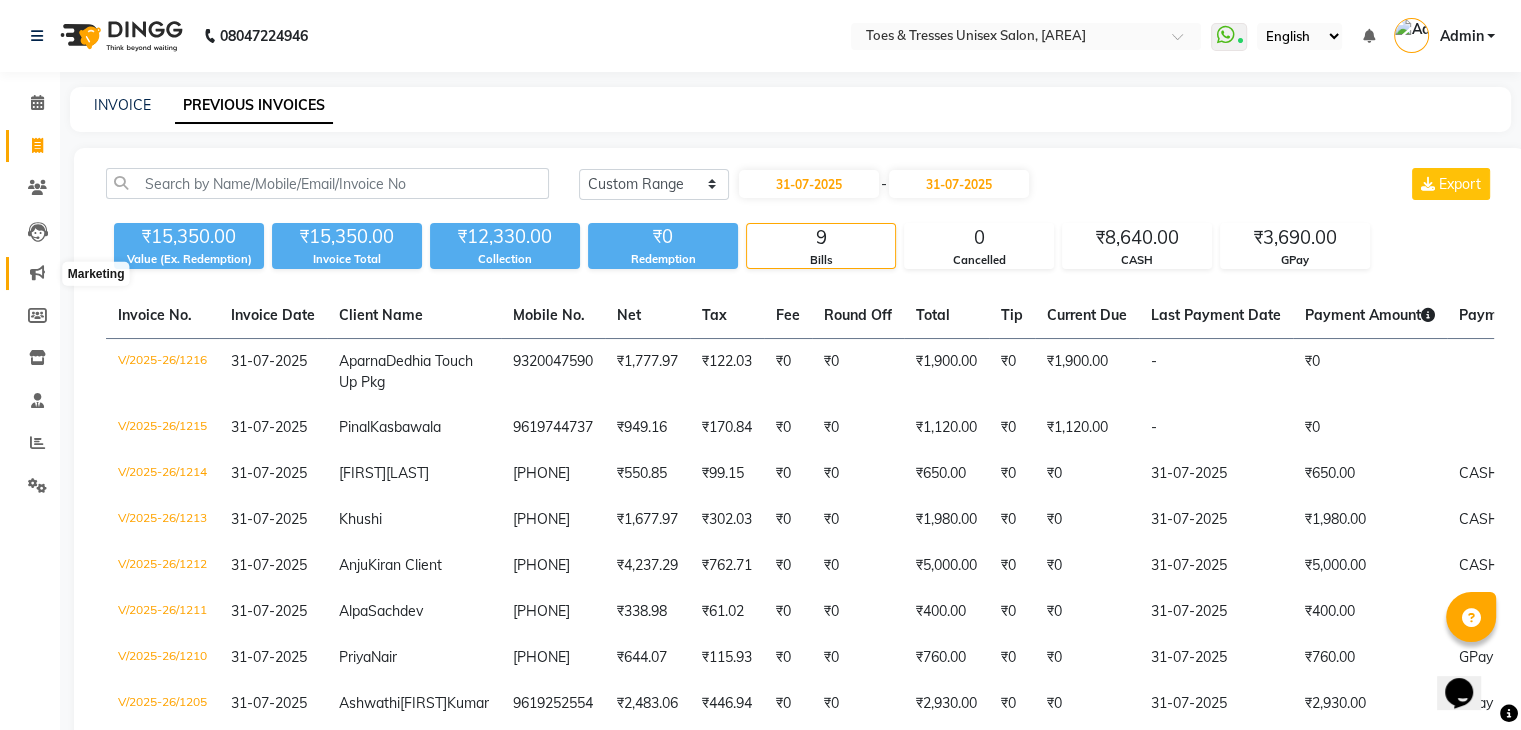 click 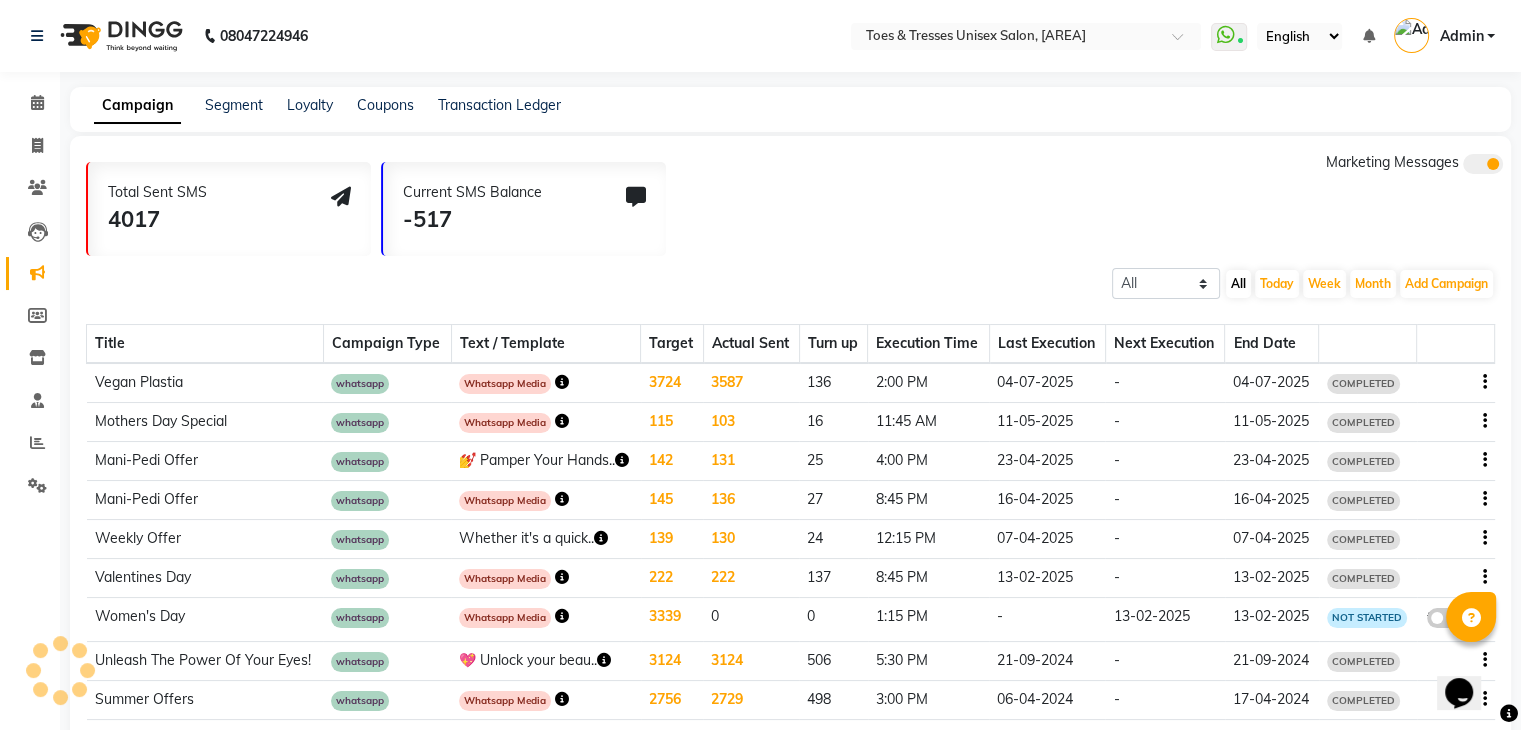click 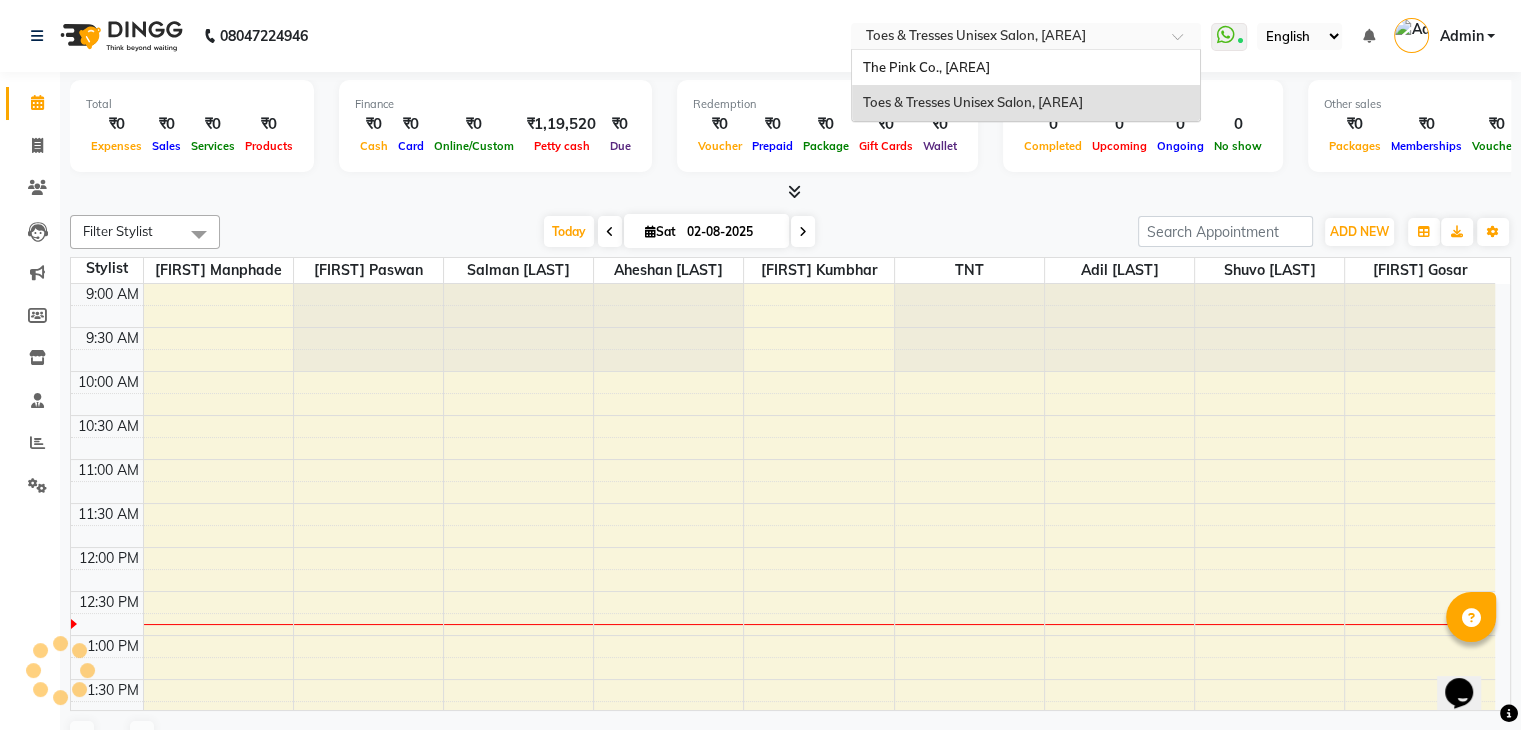 click at bounding box center (1006, 38) 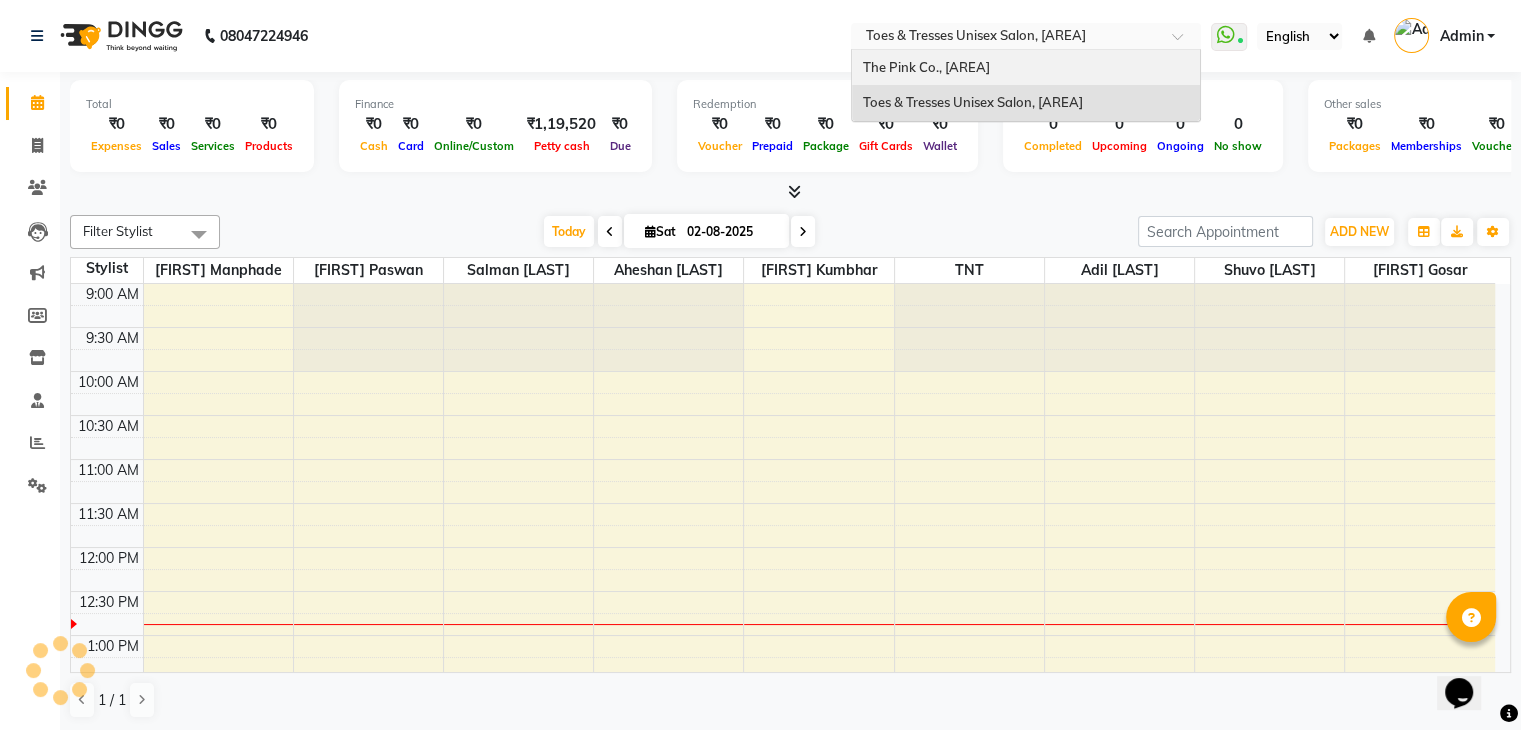 scroll, scrollTop: 0, scrollLeft: 0, axis: both 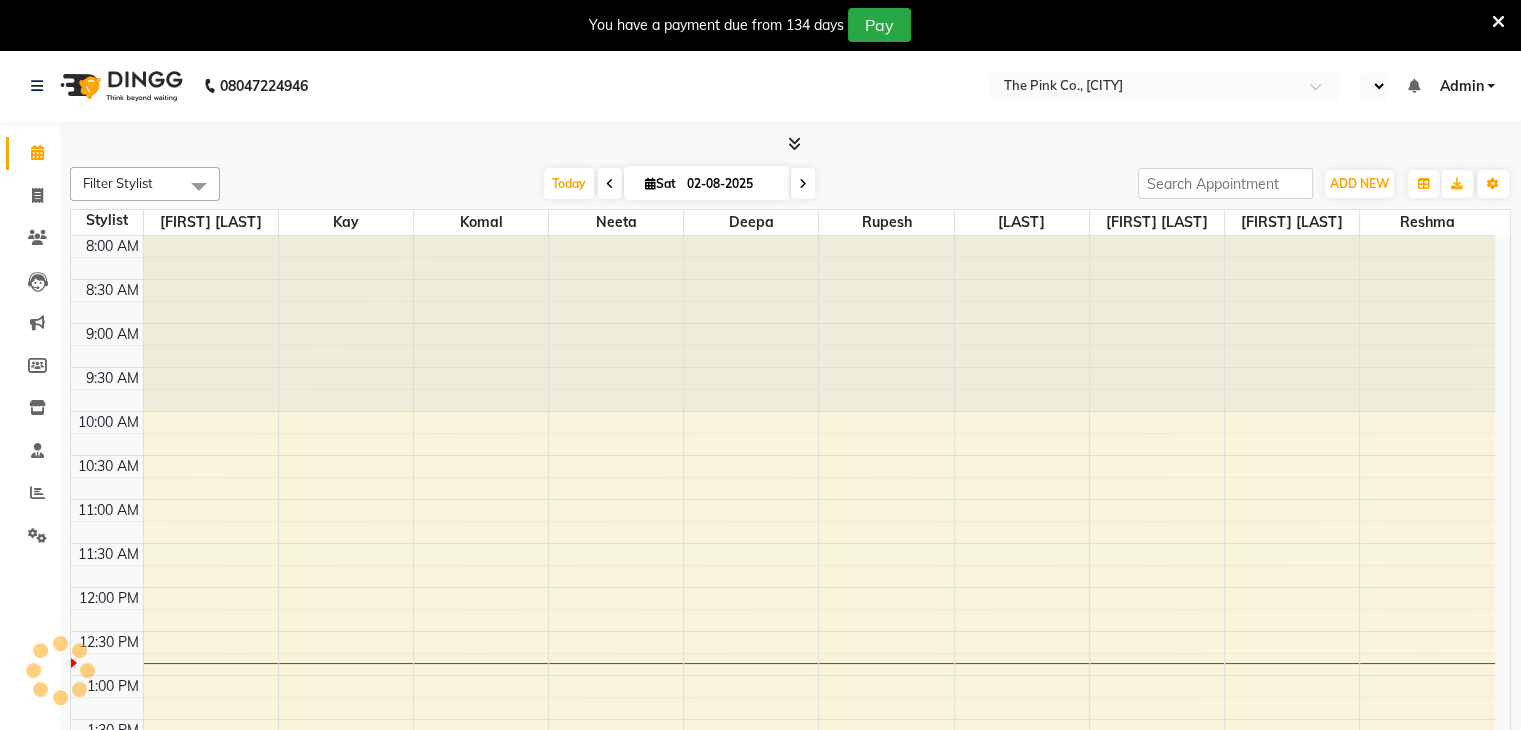 select on "en" 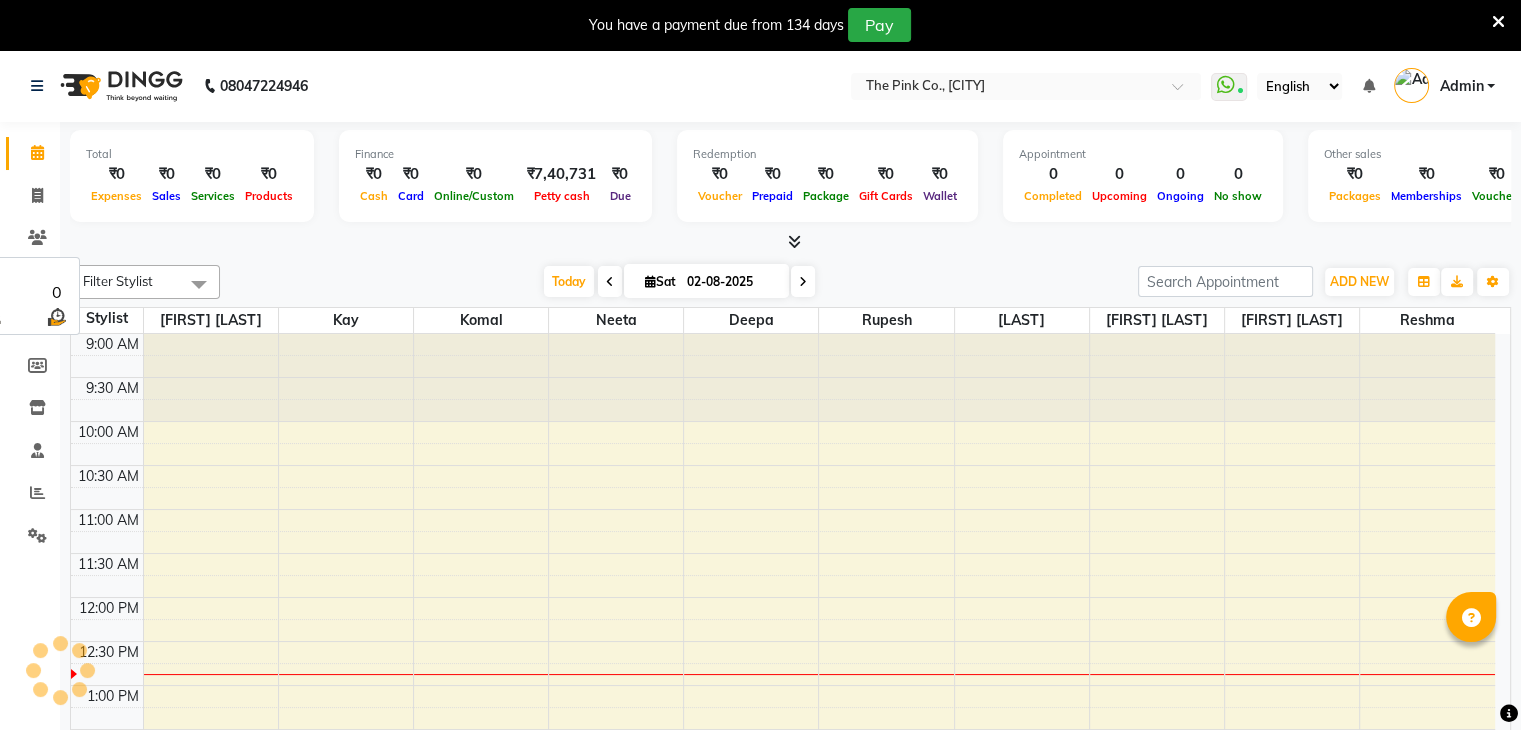 scroll, scrollTop: 0, scrollLeft: 0, axis: both 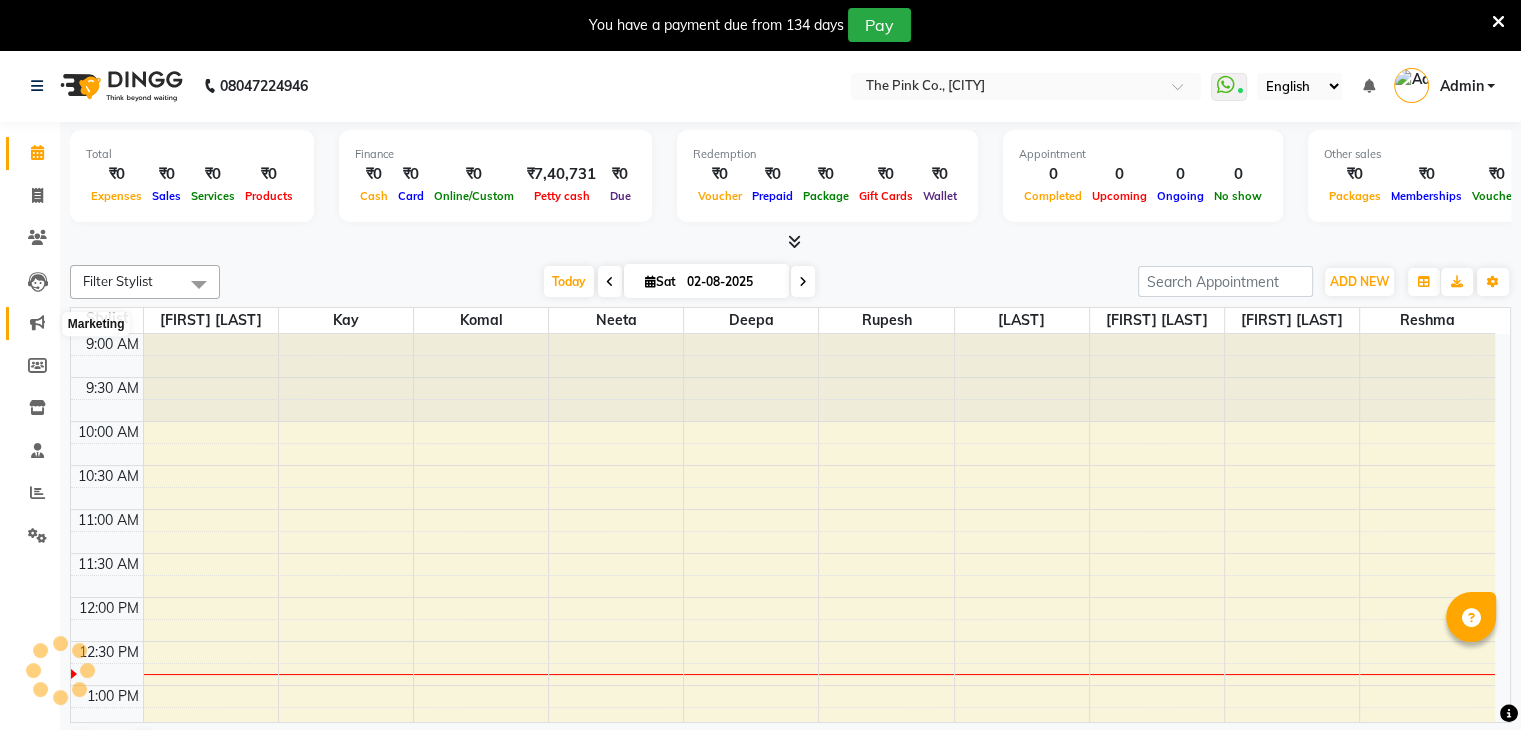 click 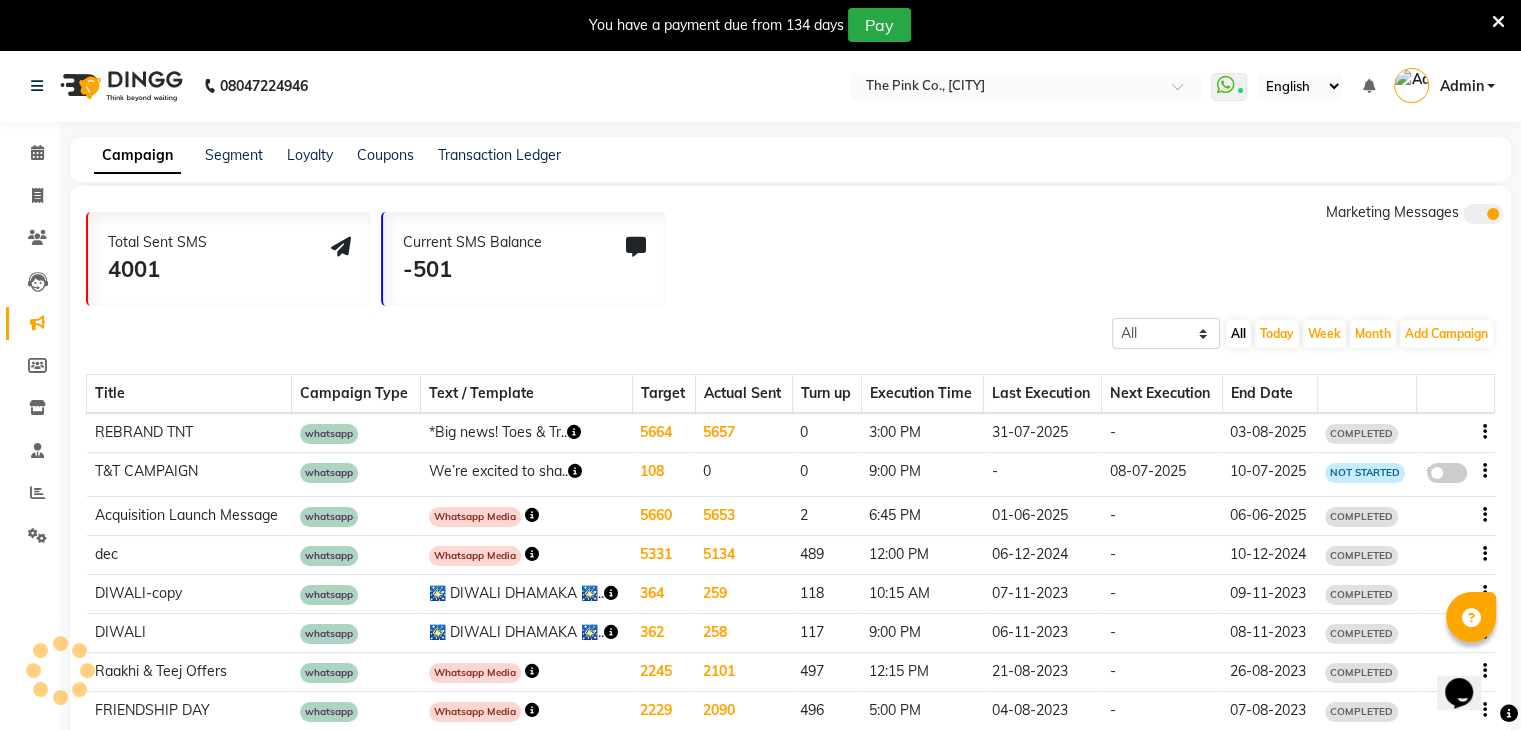 scroll, scrollTop: 0, scrollLeft: 0, axis: both 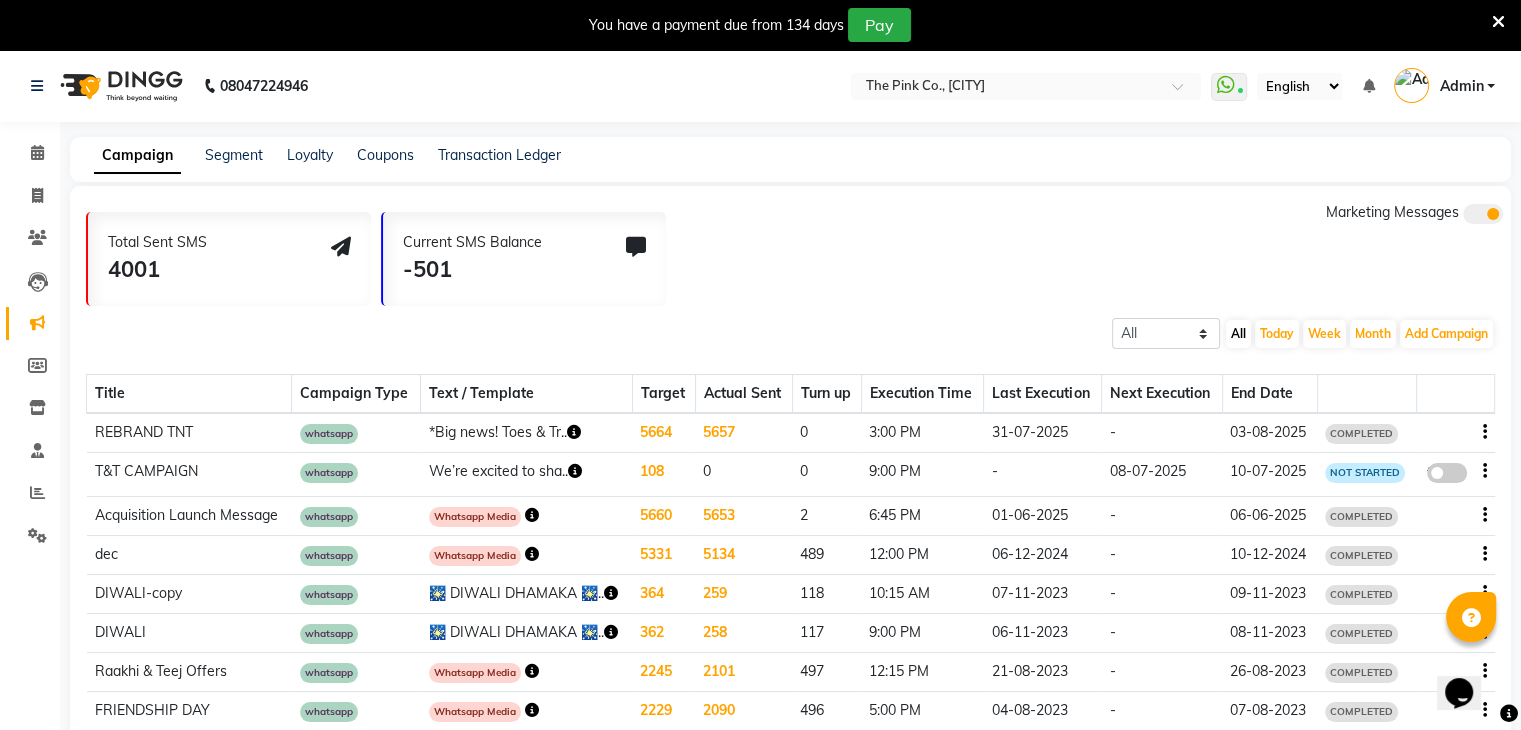 click 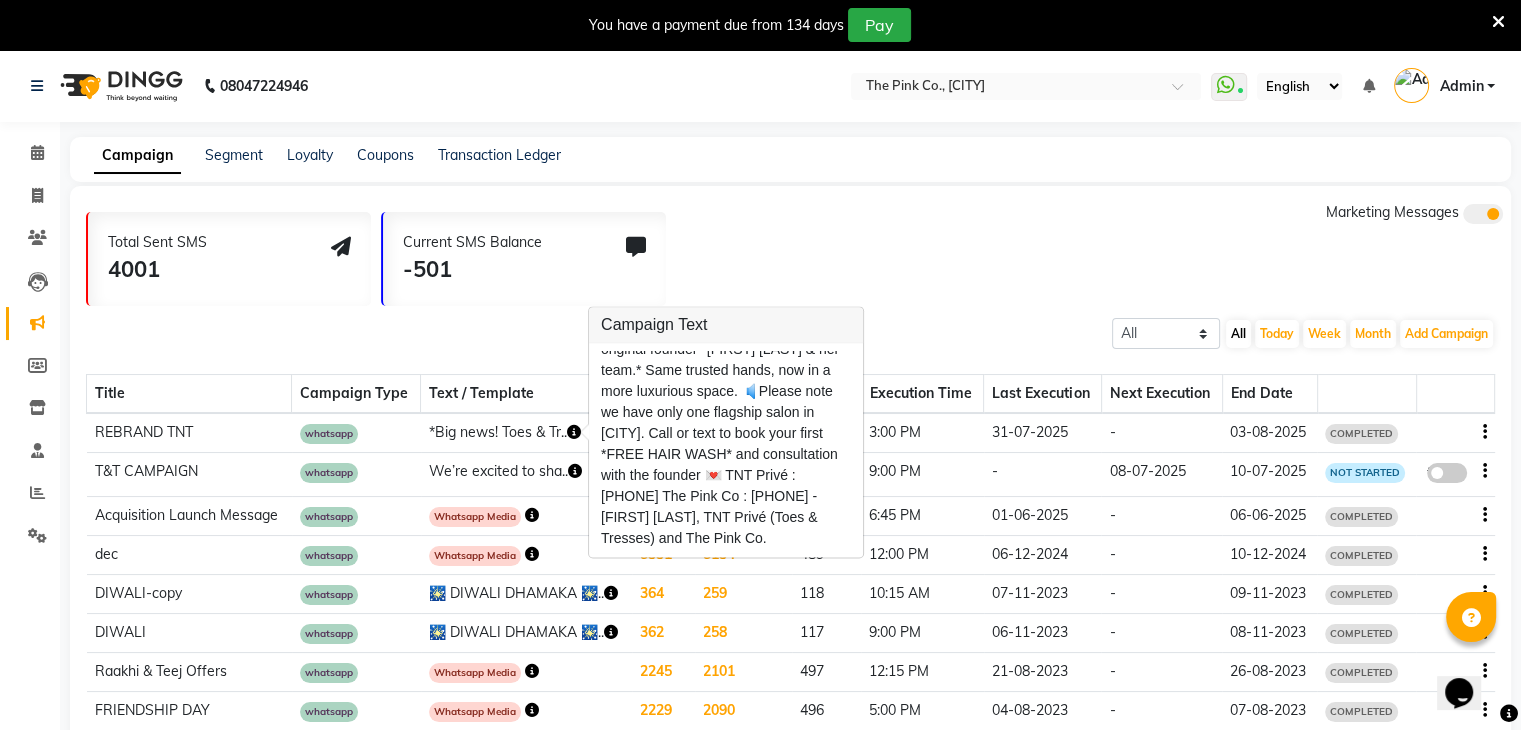 scroll, scrollTop: 221, scrollLeft: 0, axis: vertical 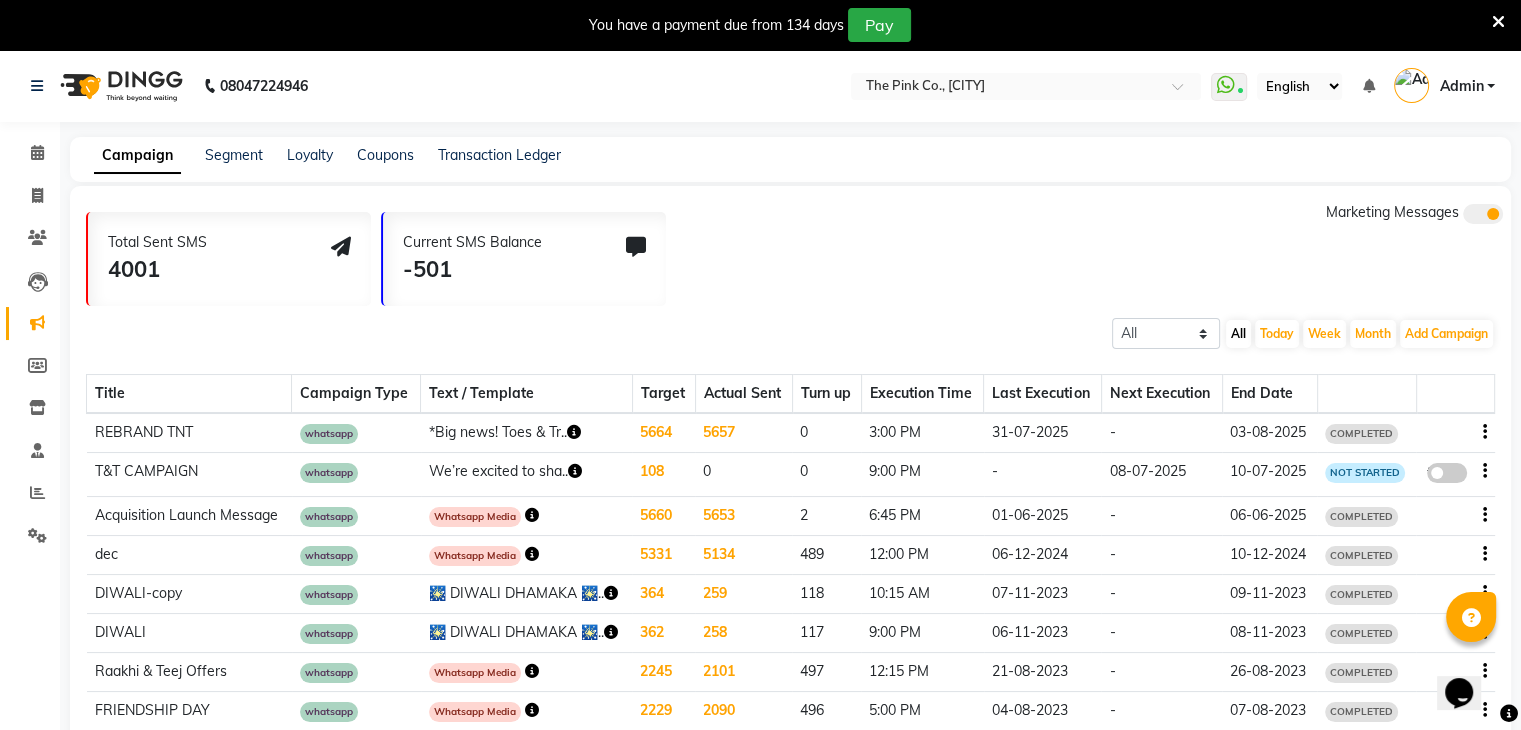 click 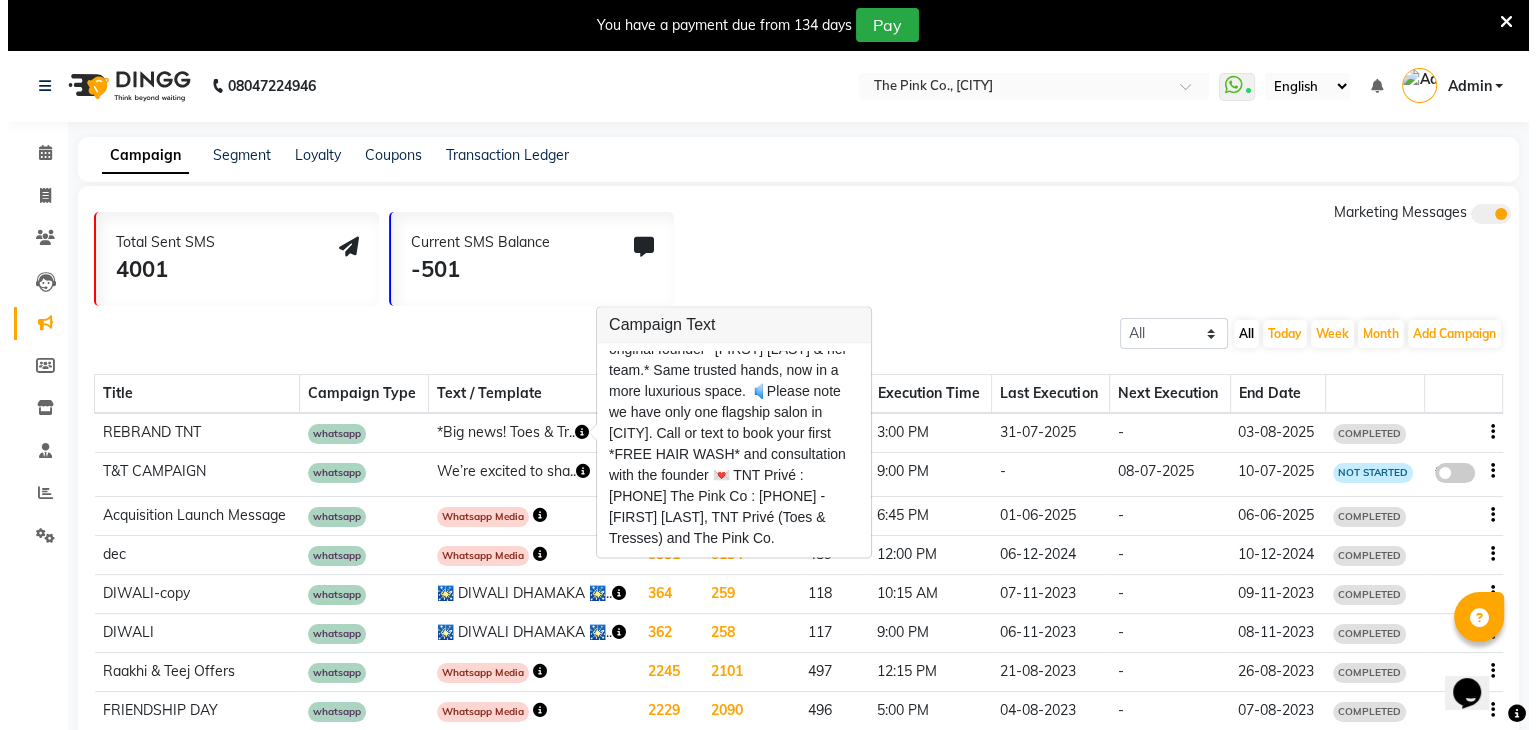 scroll, scrollTop: 221, scrollLeft: 0, axis: vertical 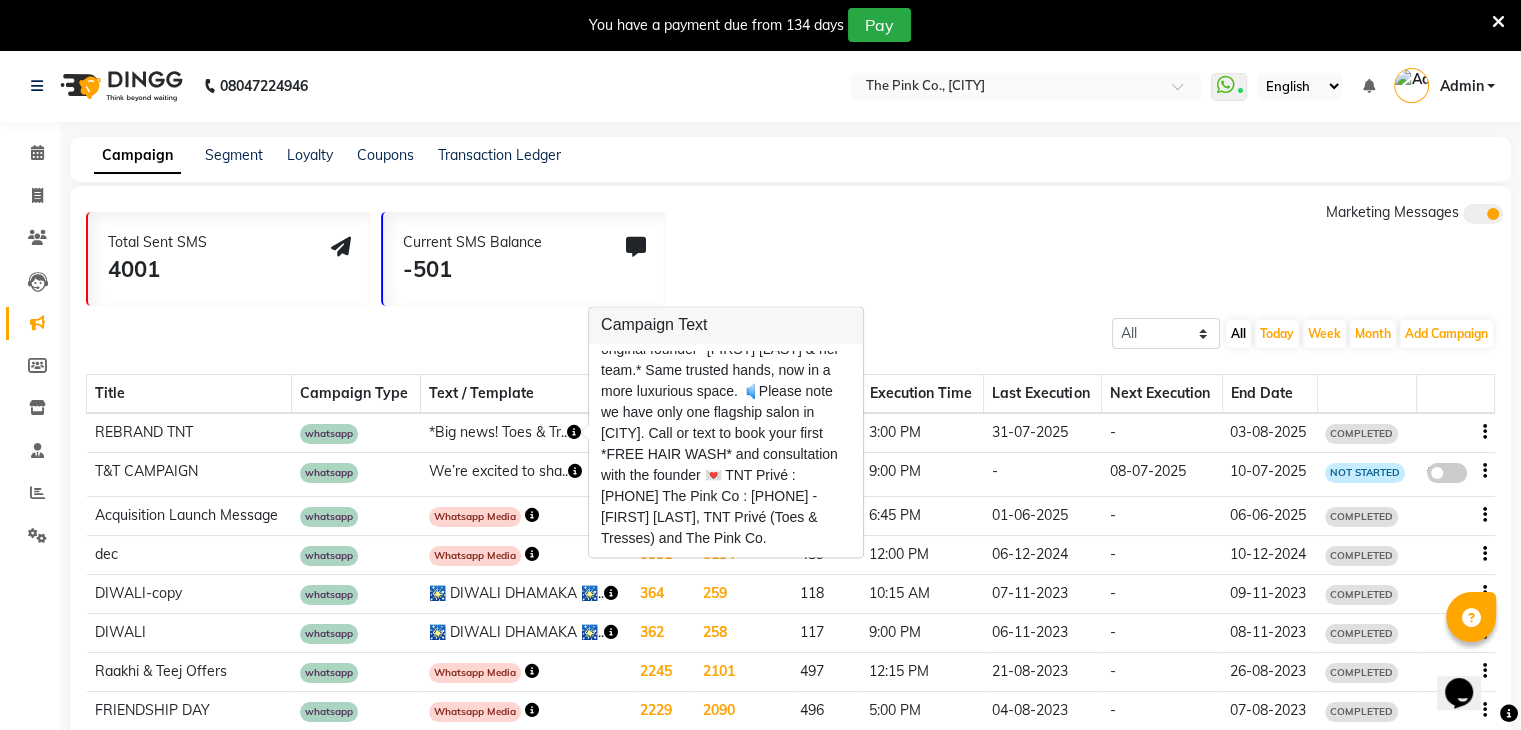 click on "*Big news! Toes & Tresses is now TNT Privé*, relocated to where it all began:
📍 Shop No. 1 & 2, Anant Regency, Next to The Pink Co., M.M.M. Road, Opp. MTNL, [CITY] [STATE] [POSTAL_CODE]
After 15 years of legacy & expertise, Toes & Tresses has now rebranded & relocated as TNT Privé next to The Pink Co. with the original founder *[FIRST] [LAST] & her team.*
Same trusted hands, now in a more luxurious space.
🔈Please note we have only one flagship salon in [CITY].
Call or text to book your first *FREE HAIR WASH* and consultation with the founder 💌
TNT Privé : [PHONE]
The Pink Co : [PHONE]
-[FIRST] [LAST],
TNT Privé (Toes & Tresses) and The Pink Co." at bounding box center (726, 451) 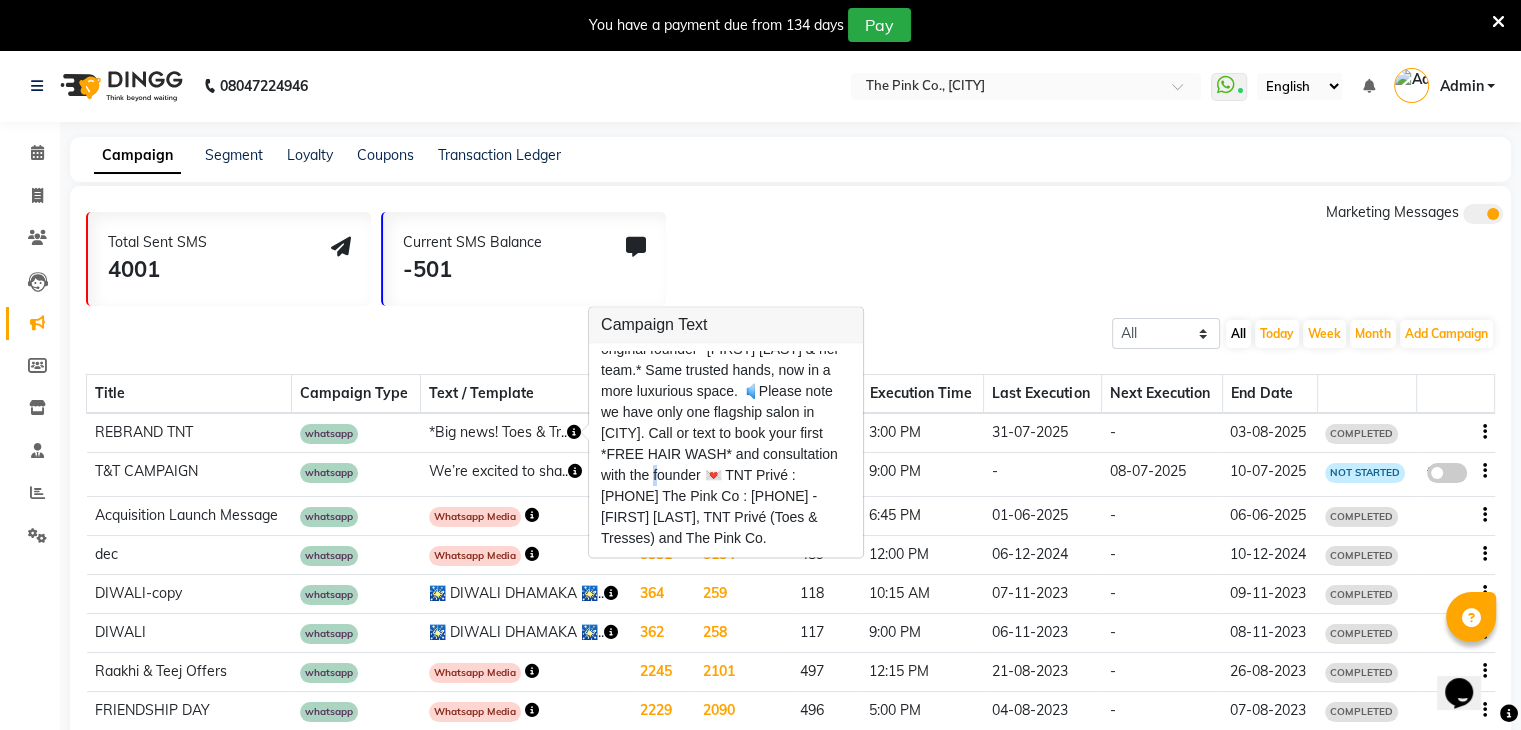 drag, startPoint x: 753, startPoint y: 536, endPoint x: 671, endPoint y: 453, distance: 116.67476 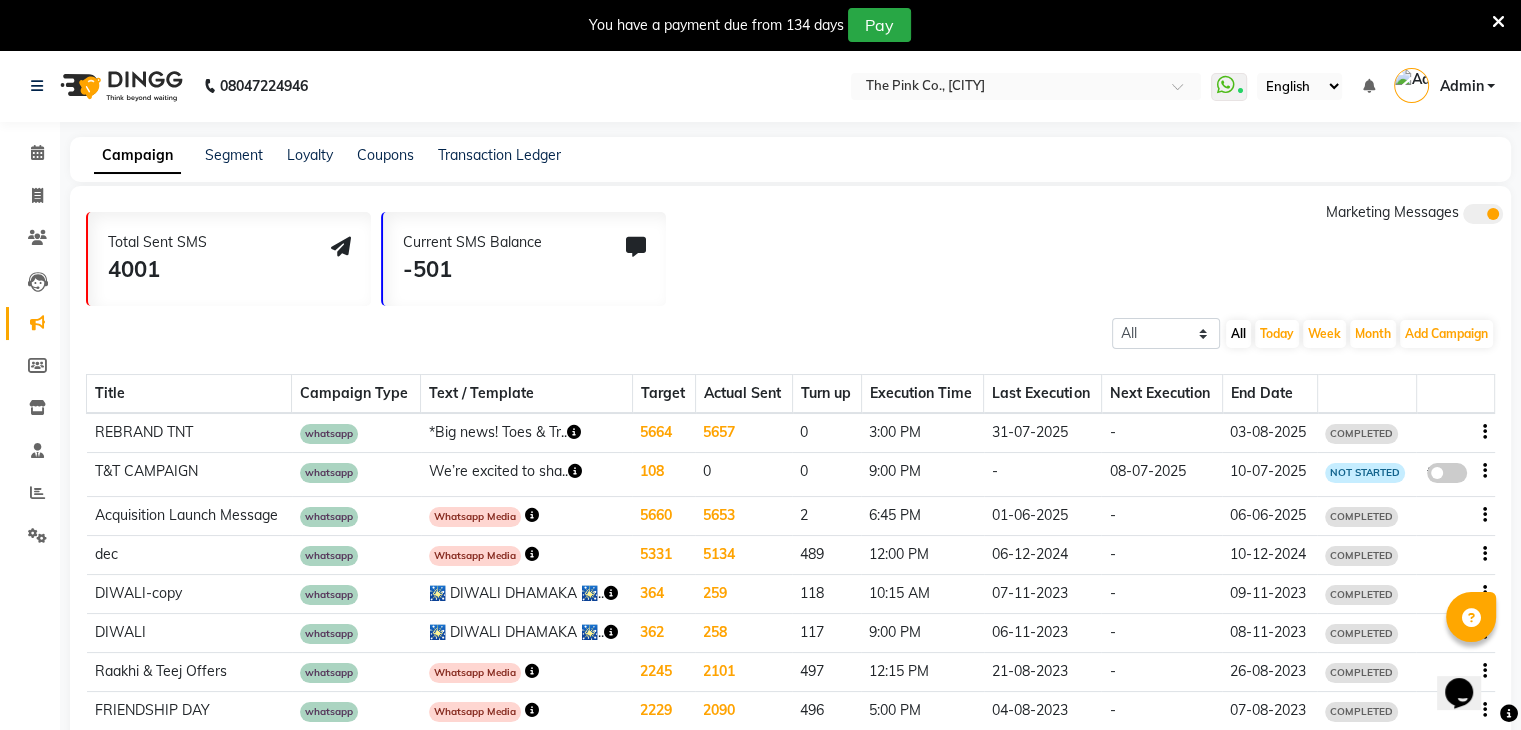 click on "whatsapp" 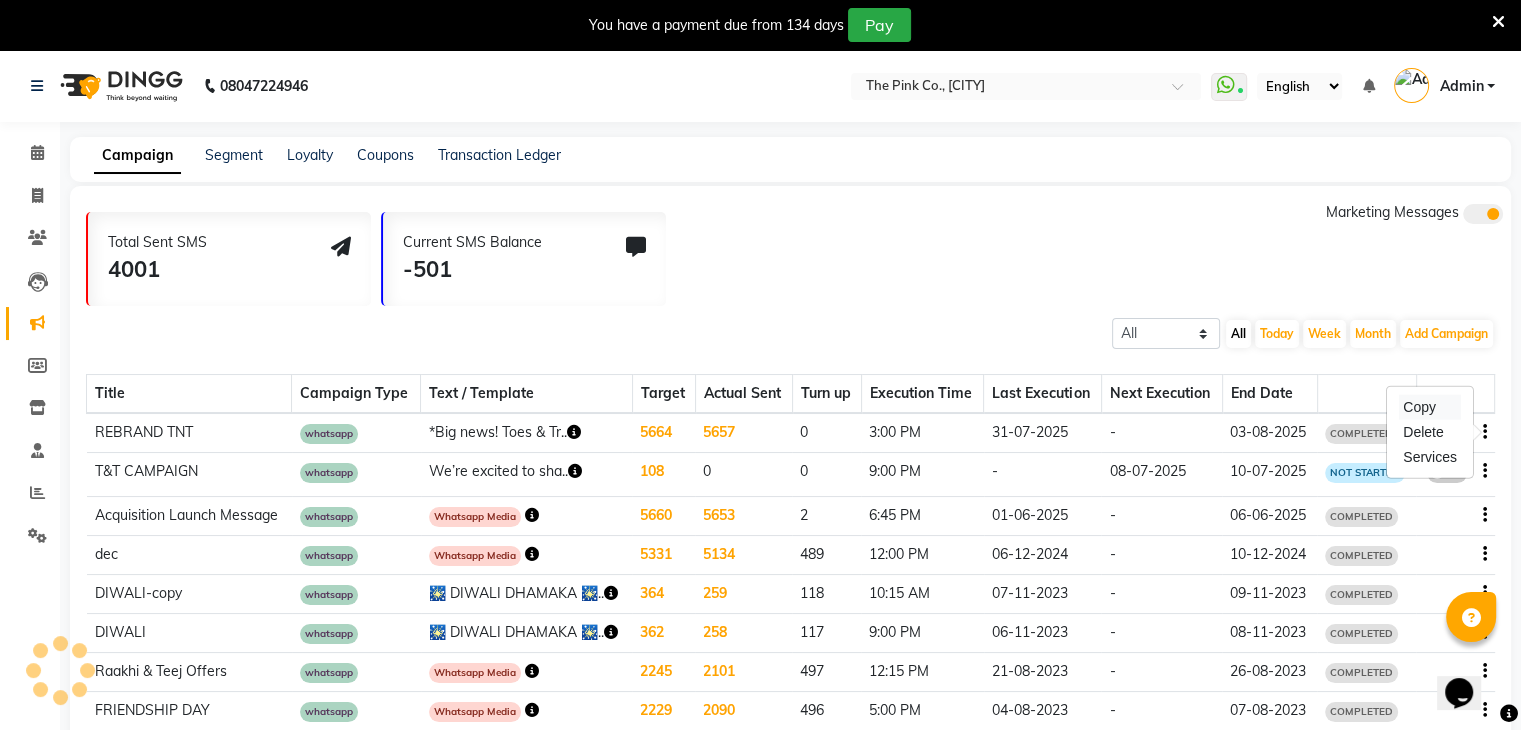 click on "Copy" at bounding box center [1430, 407] 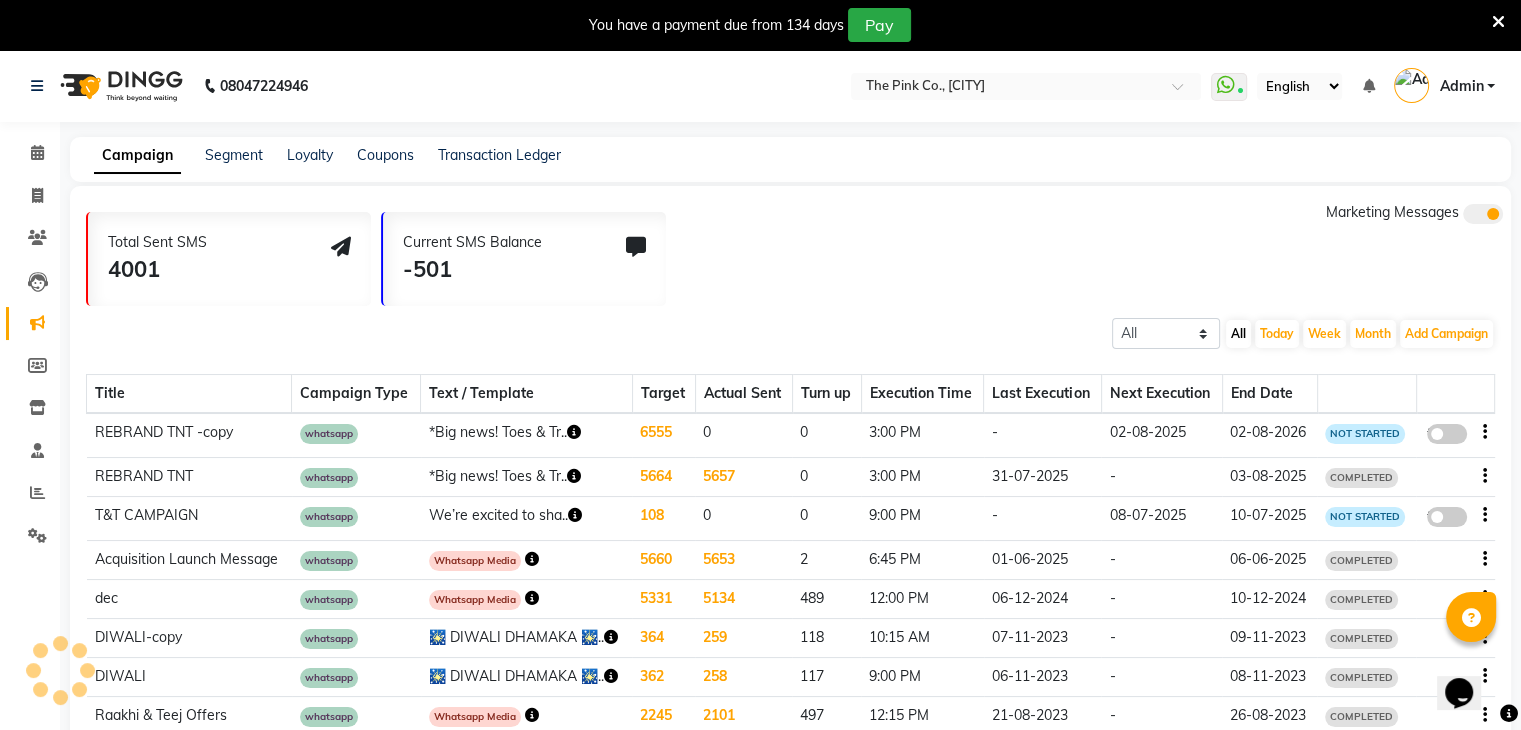 click 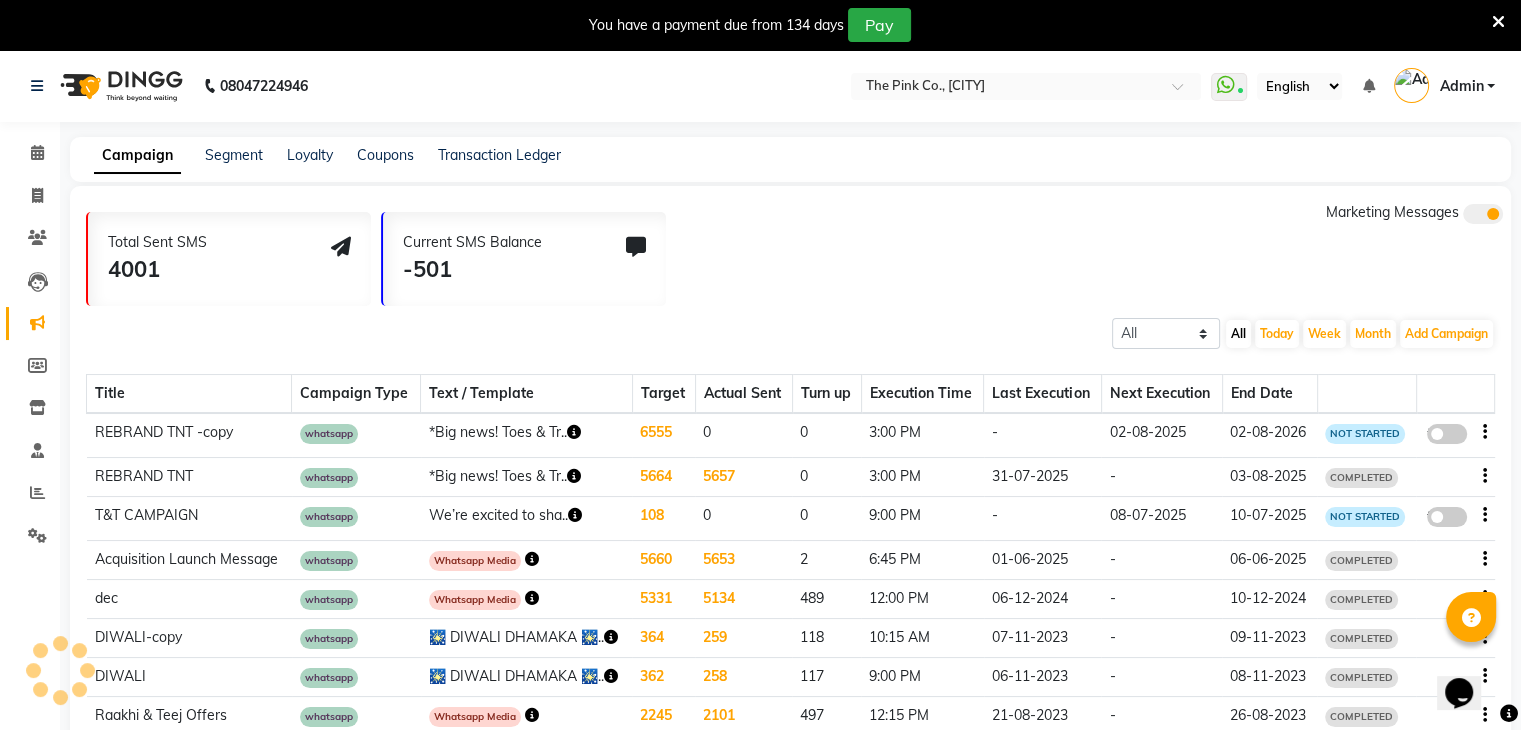 click on "false" 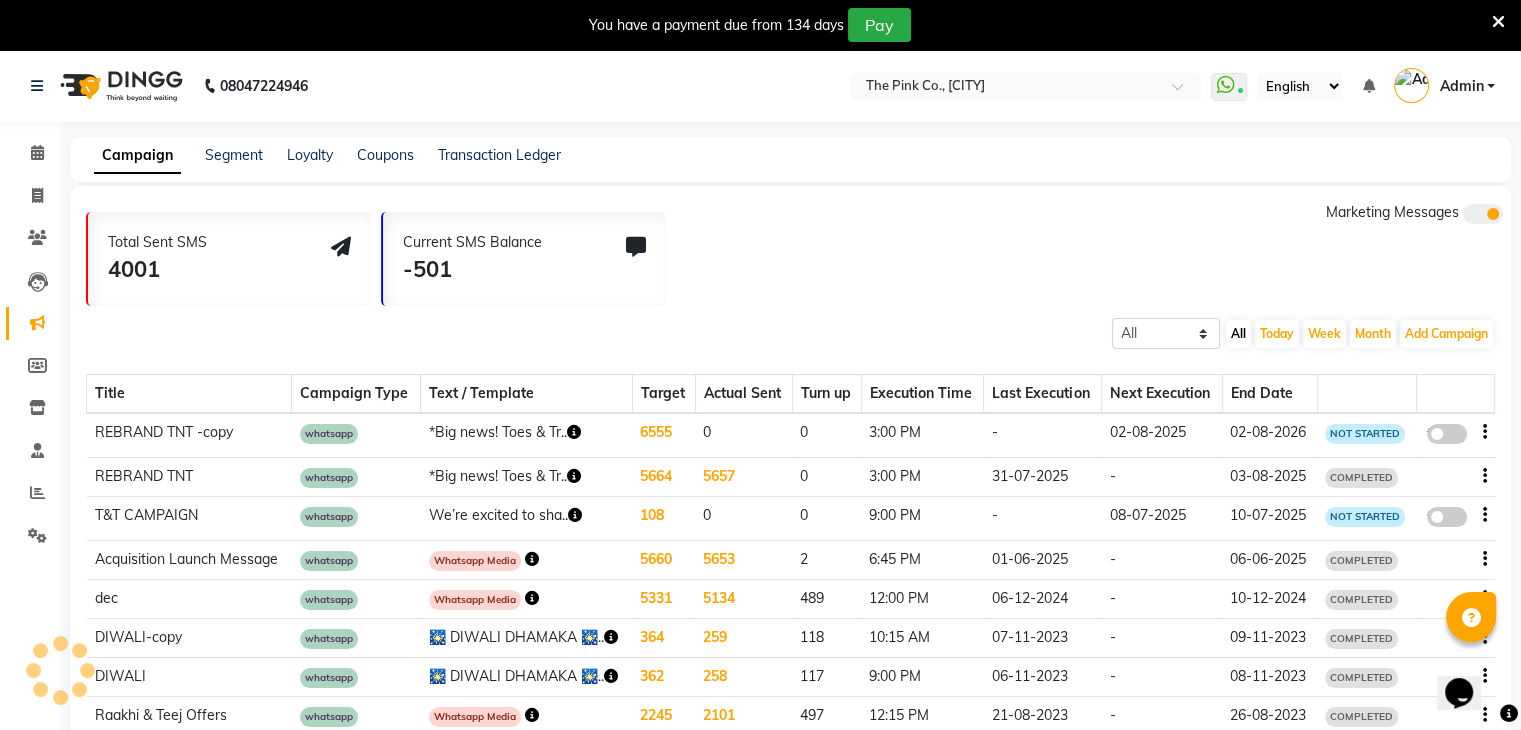 select on "3" 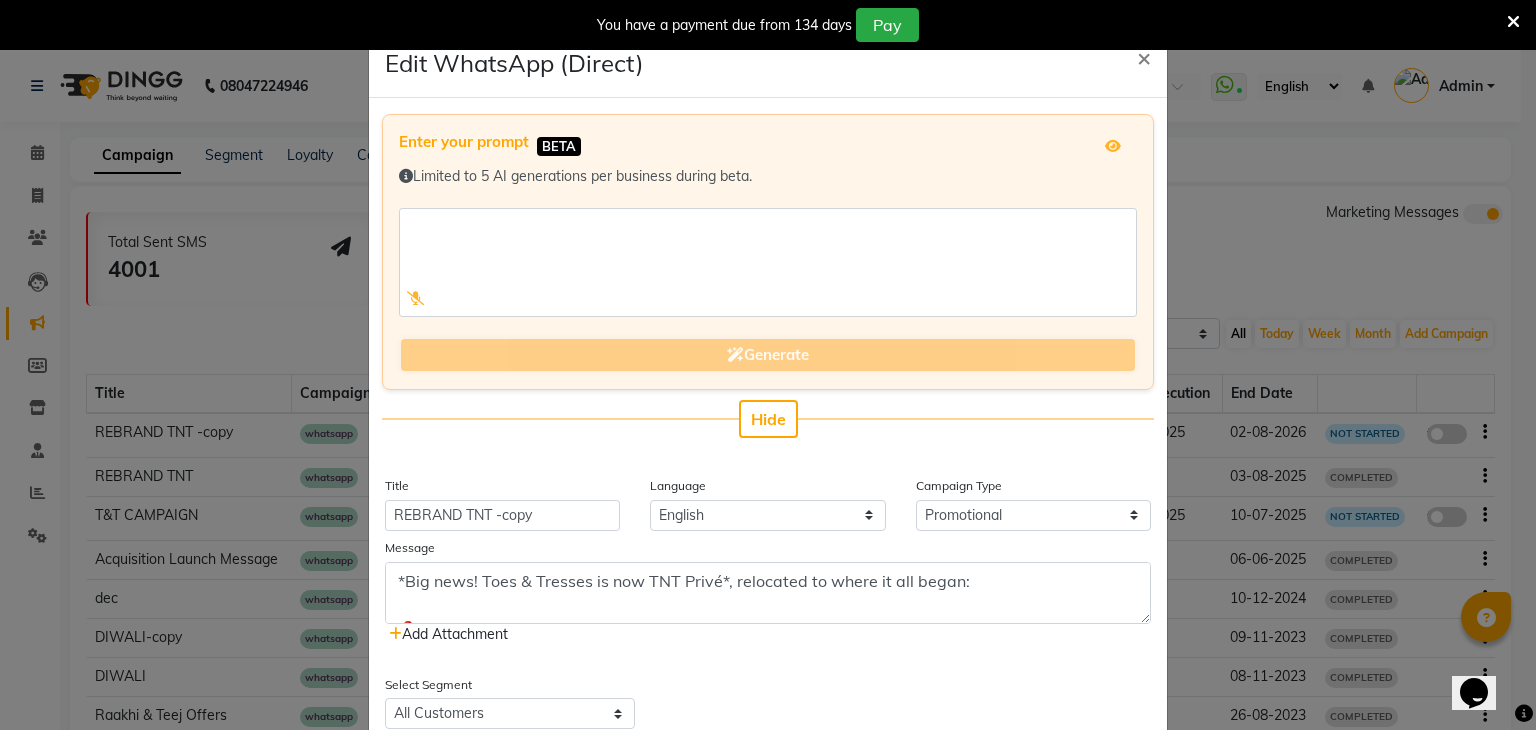 click on "*Big news! Toes & Tresses is now TNT Privé*, relocated to where it all began:
📍 Shop No. 1 & 2, Anant Regency, Next to The Pink Co., M.M.M. Road, Opp. MTNL, [CITY] [STATE] [POSTAL_CODE]
After 15 years of legacy & expertise, Toes & Tresses has now rebranded & relocated as TNT Privé next to The Pink Co. with the original founder *[FIRST] [LAST] & her team.*
Same trusted hands, now in a more luxurious space.
🔈Please note we have only one flagship salon in [CITY].
Call or text to book your first *FREE HAIR WASH* and consultation with the founder 💌
TNT Privé : [PHONE]
The Pink Co : [PHONE]
-[FIRST] [LAST],
TNT Privé (Toes & Tresses) and The Pink Co.  Add Attachment" 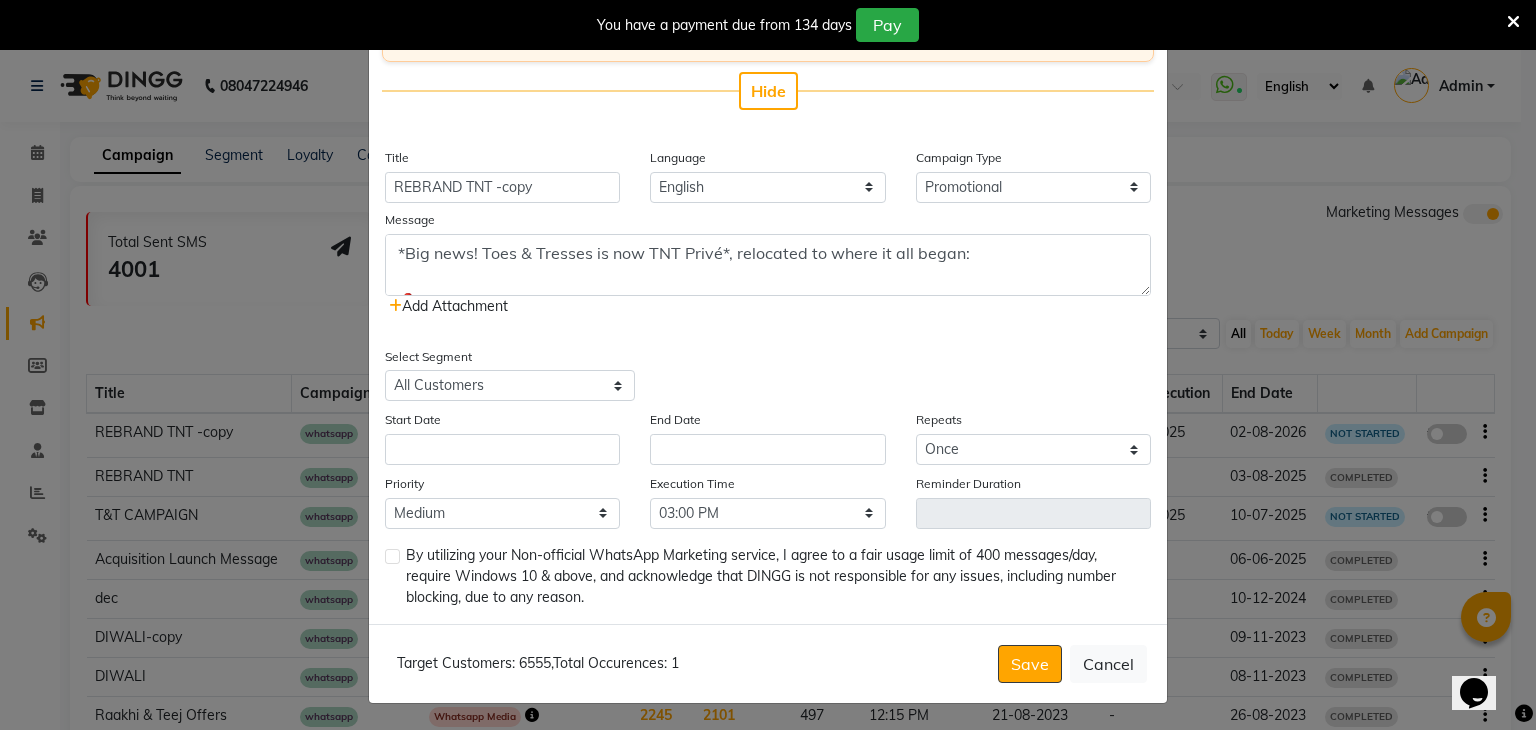 scroll, scrollTop: 332, scrollLeft: 0, axis: vertical 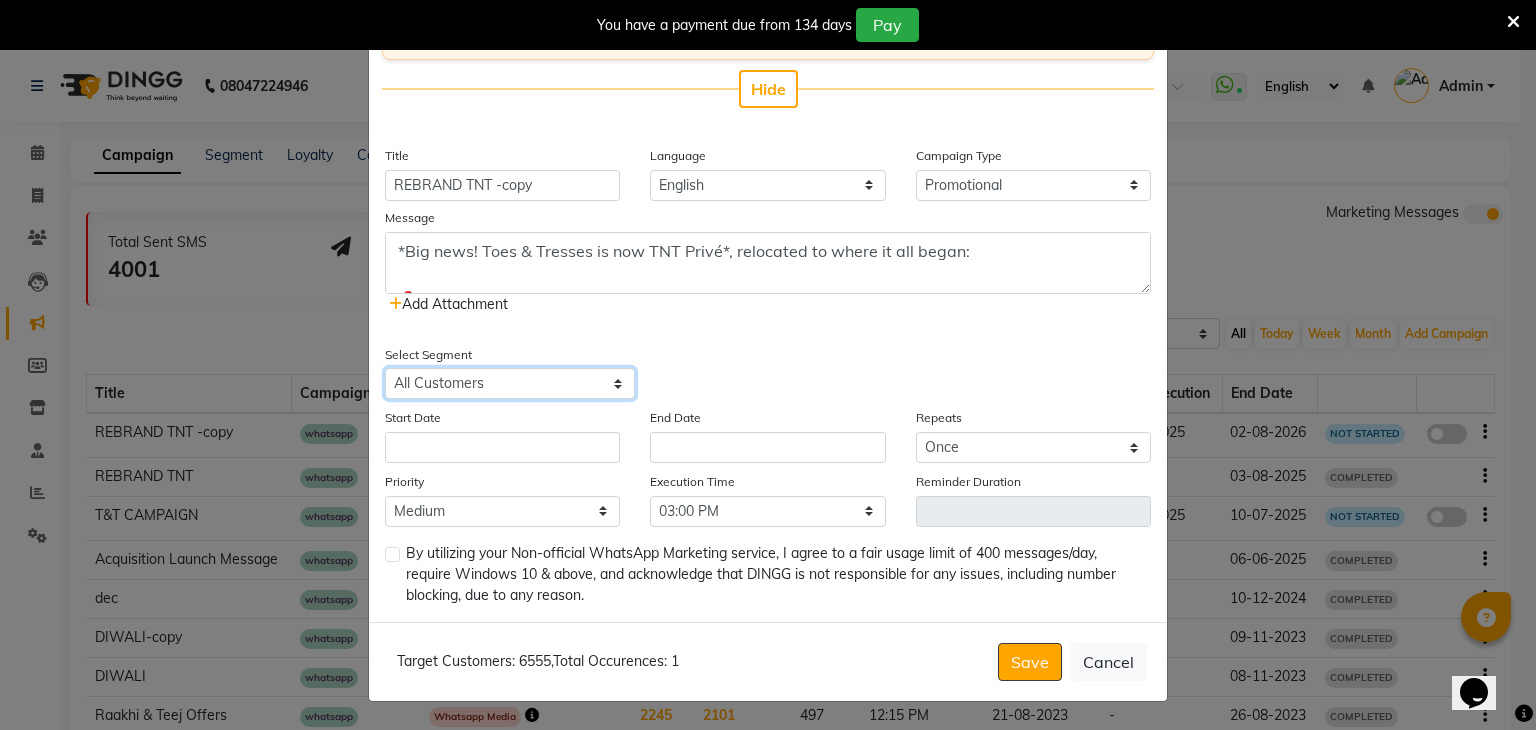 click on "Select All Customers All Male Customer All Female Customer All Members All Customers Visited in last 30 days All Customers Visited in last 60 days but not in last 30 days Inactive/Lost Customers High Ticket Customers Low Ticket Customers Frequent Customers Regular Customers New Customers All Customers with Valid Birthdays All Customers with Valid Anniversary All Customer Visited in 2020" at bounding box center [510, 383] 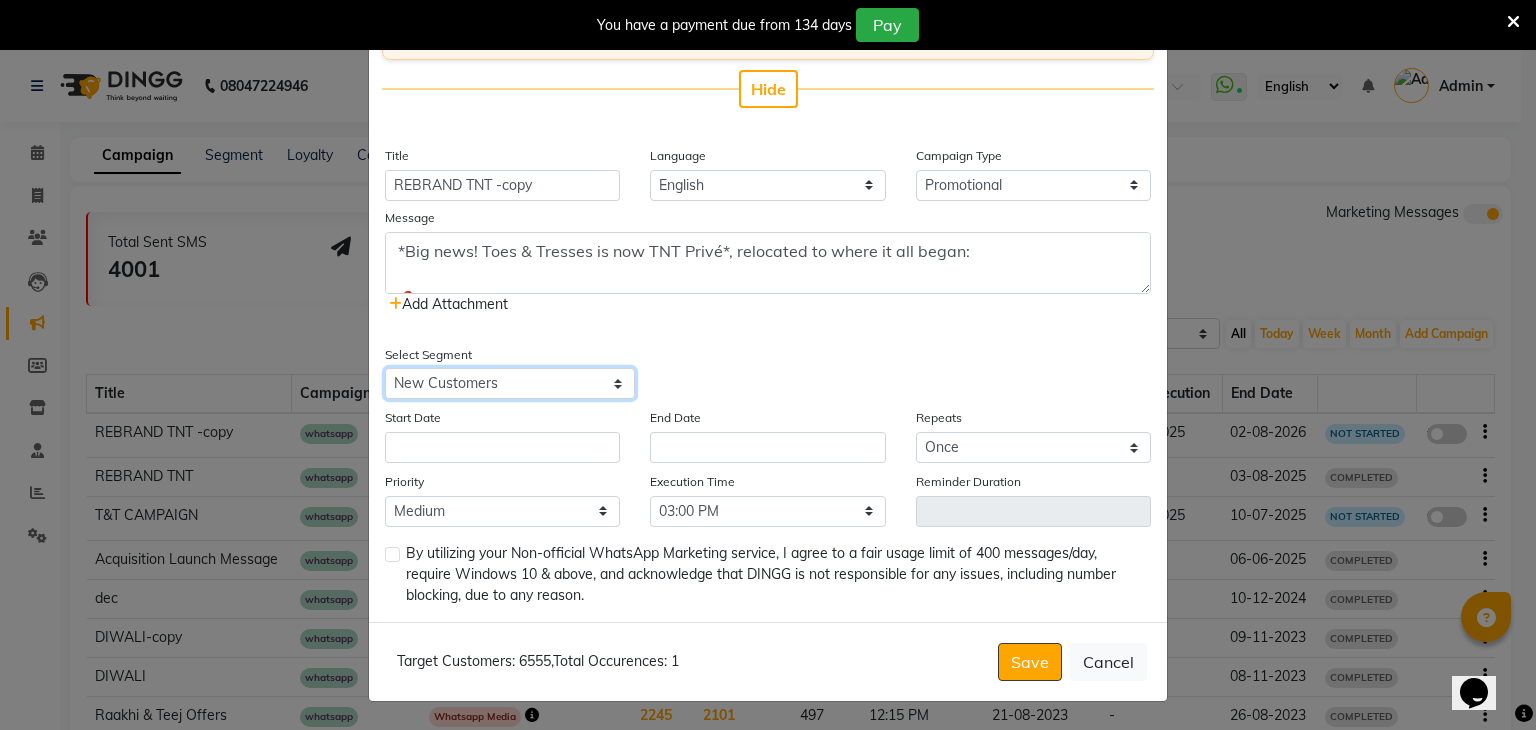 click on "Select All Customers All Male Customer All Female Customer All Members All Customers Visited in last 30 days All Customers Visited in last 60 days but not in last 30 days Inactive/Lost Customers High Ticket Customers Low Ticket Customers Frequent Customers Regular Customers New Customers All Customers with Valid Birthdays All Customers with Valid Anniversary All Customer Visited in 2020" at bounding box center [510, 383] 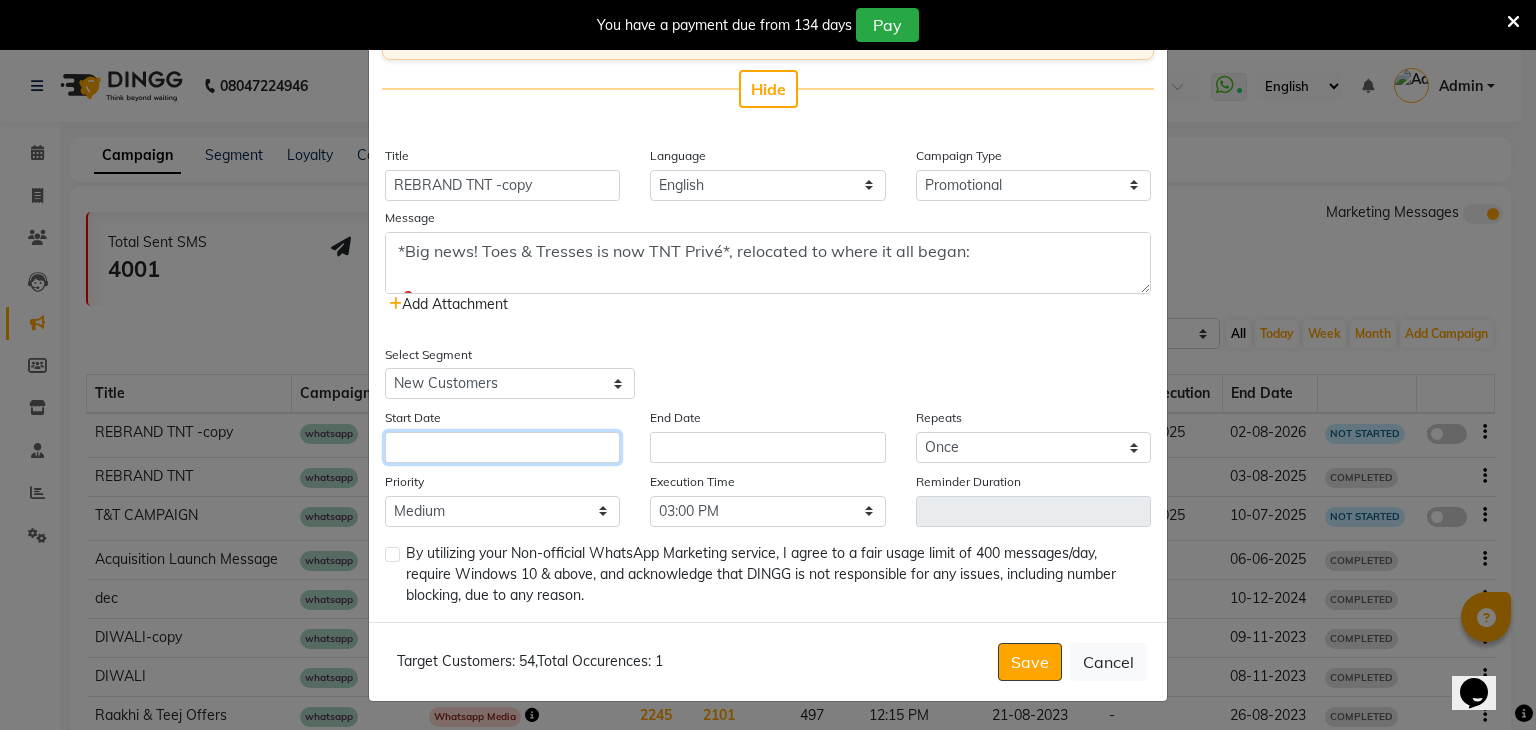 click 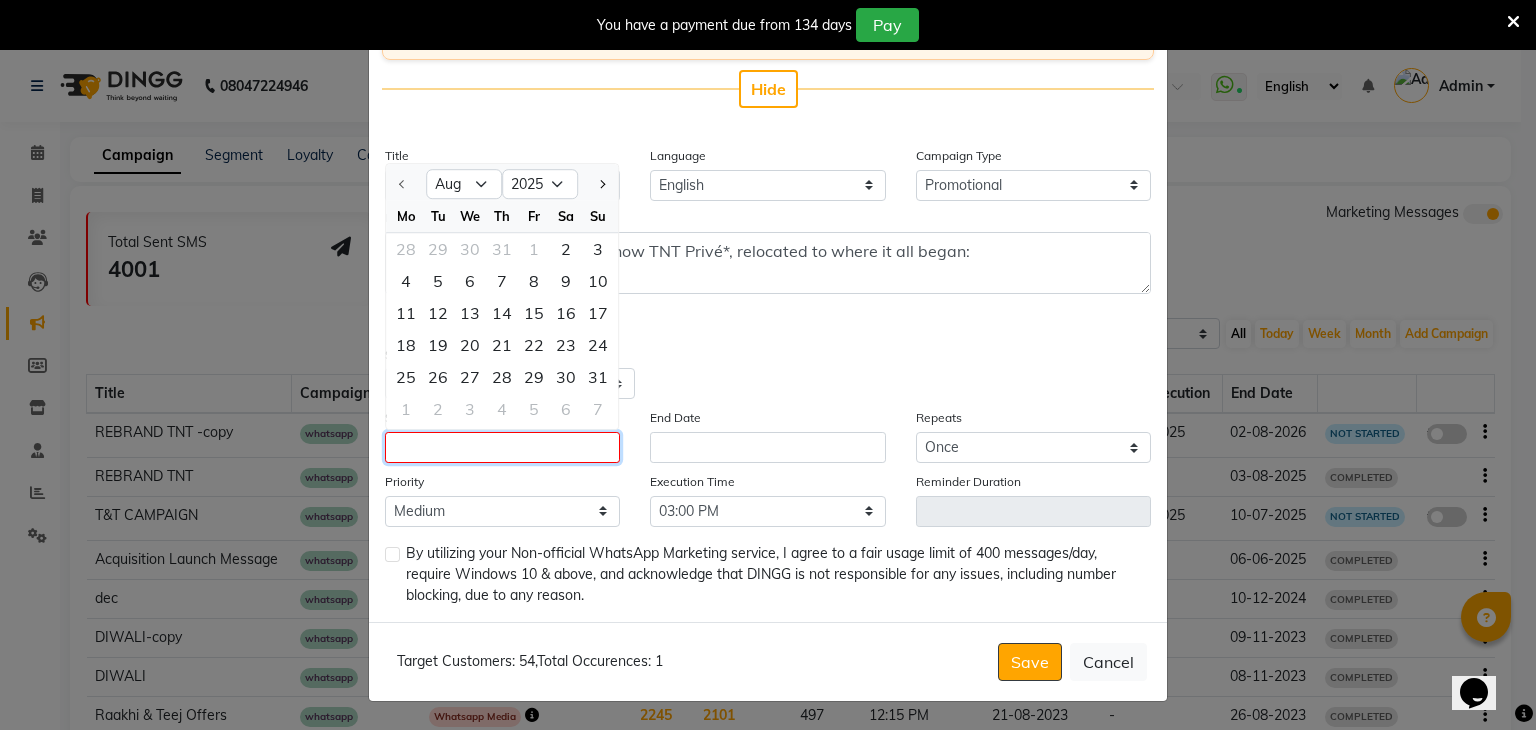 click 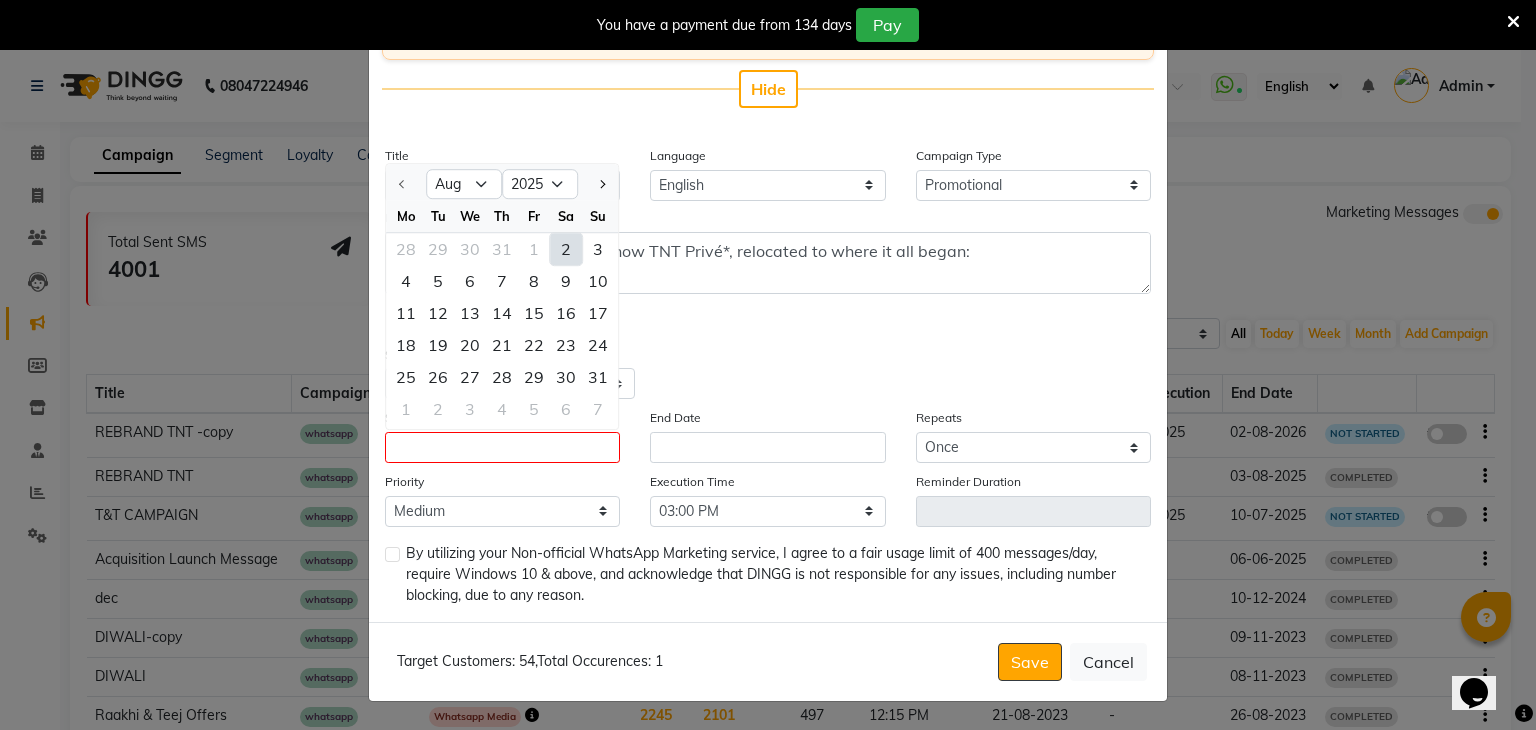 click on "2" 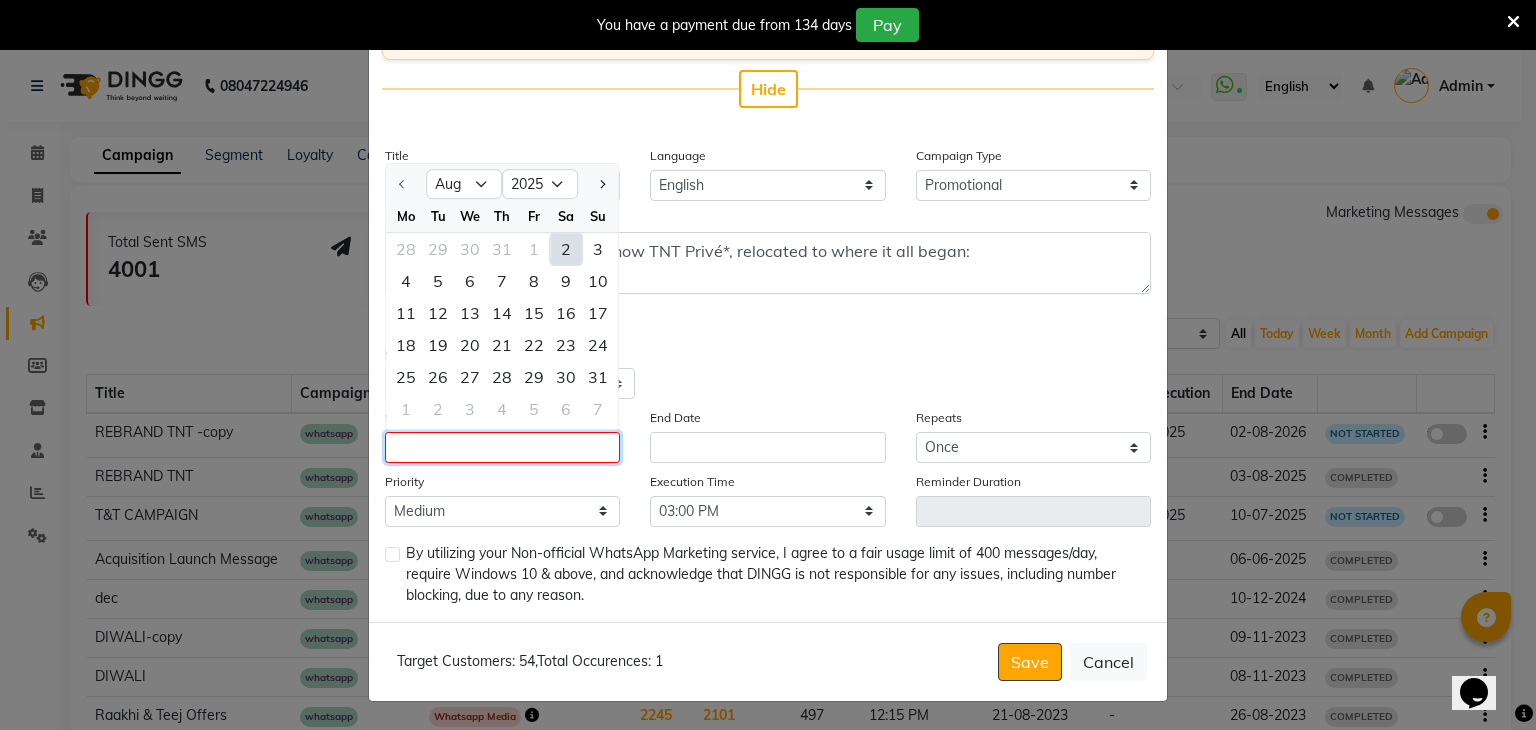type on "02-08-2025" 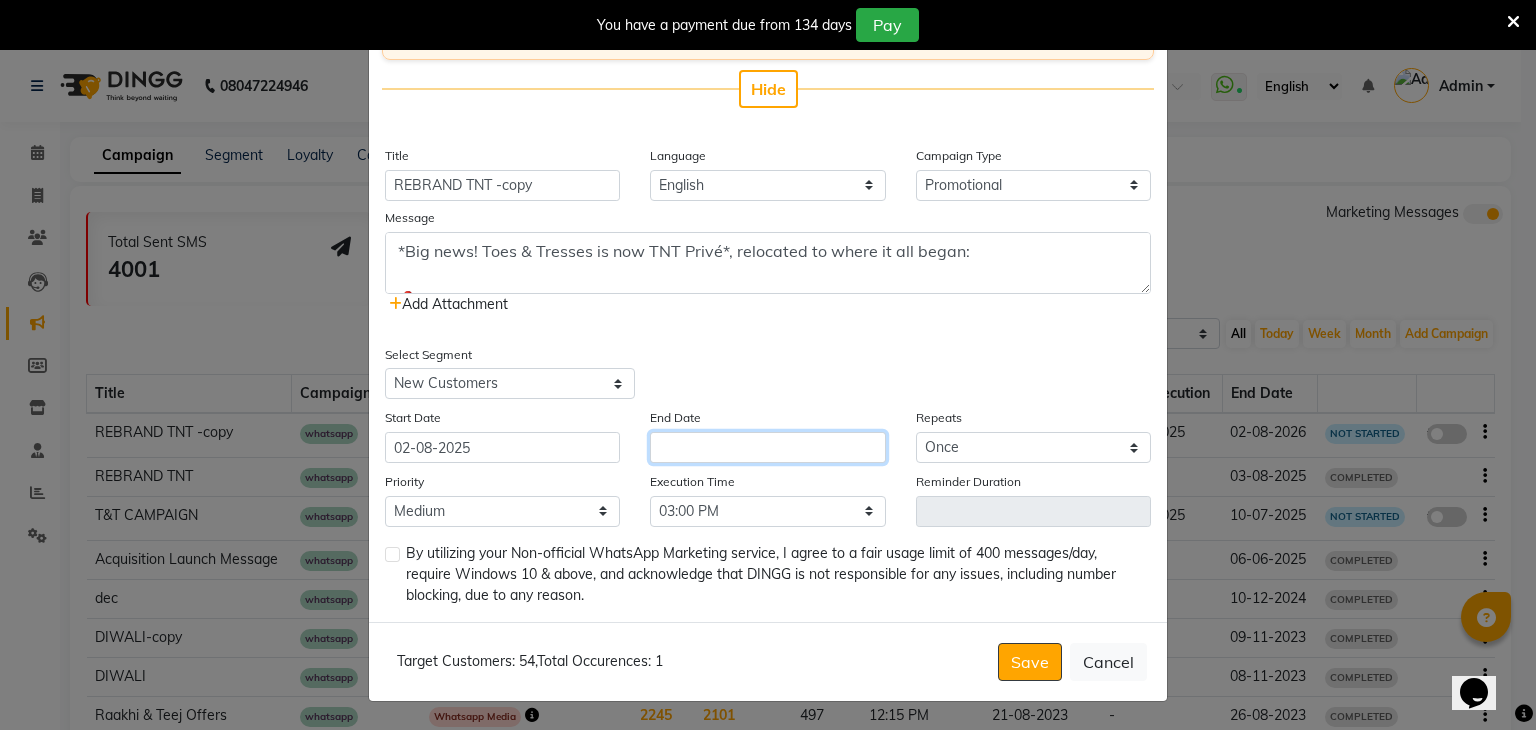 click 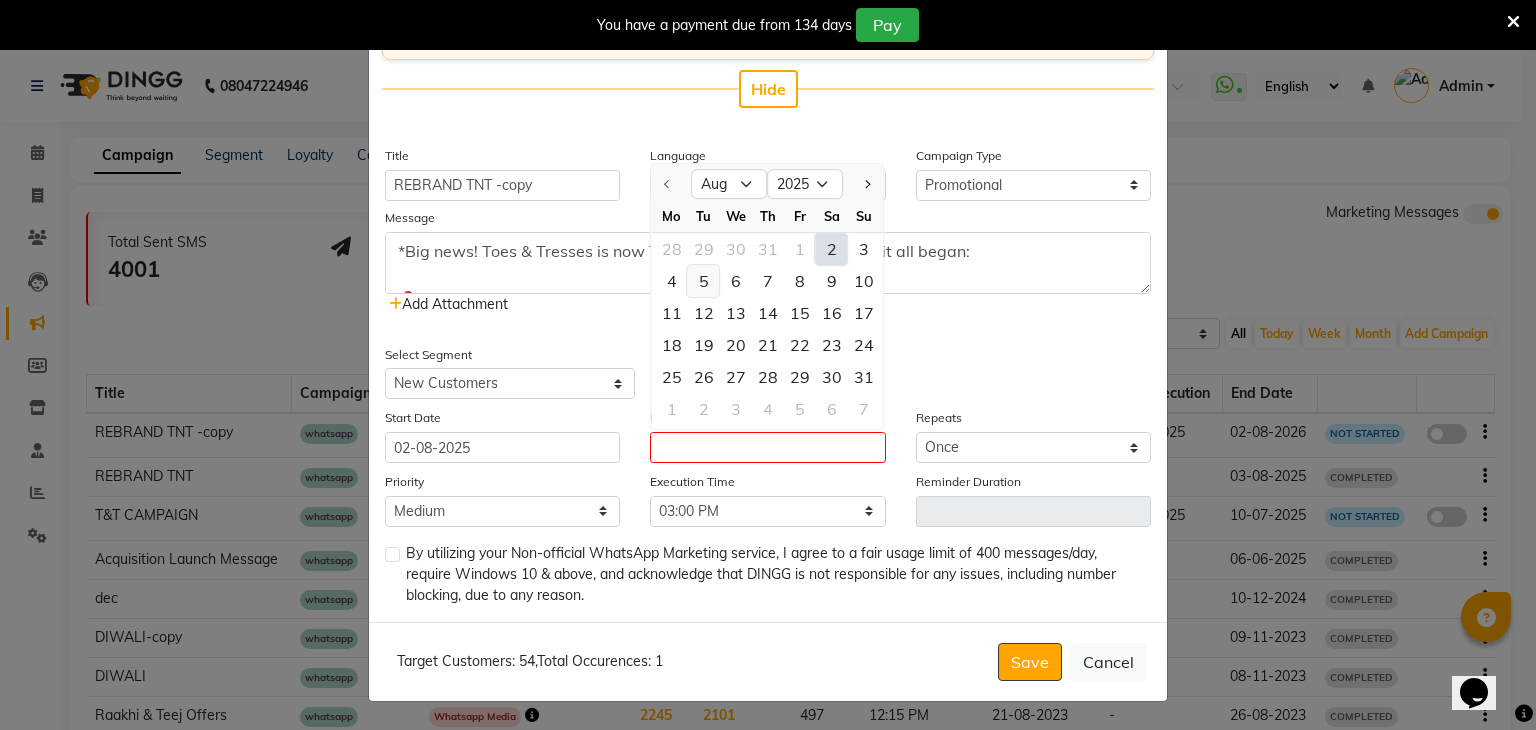 click on "5" 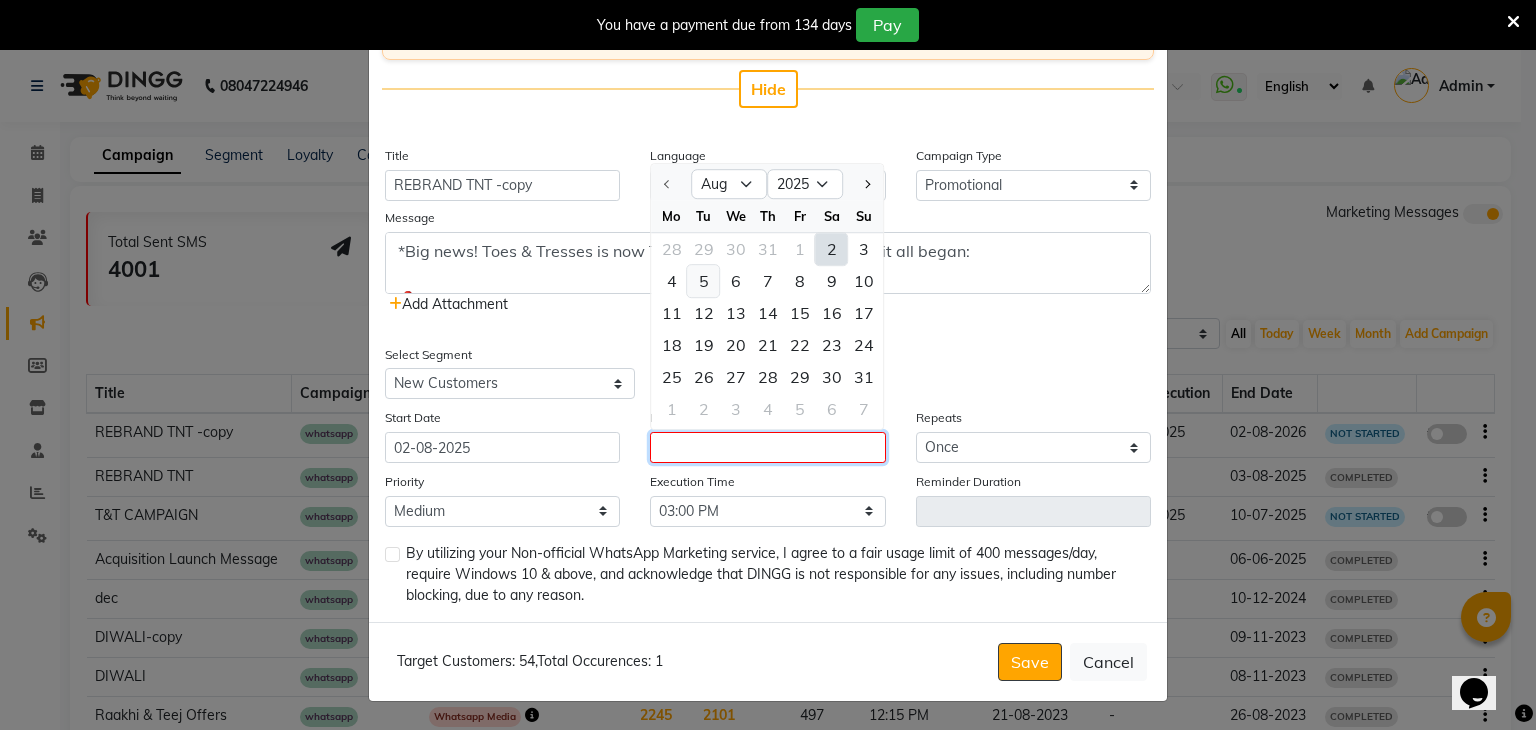 type on "05-08-2025" 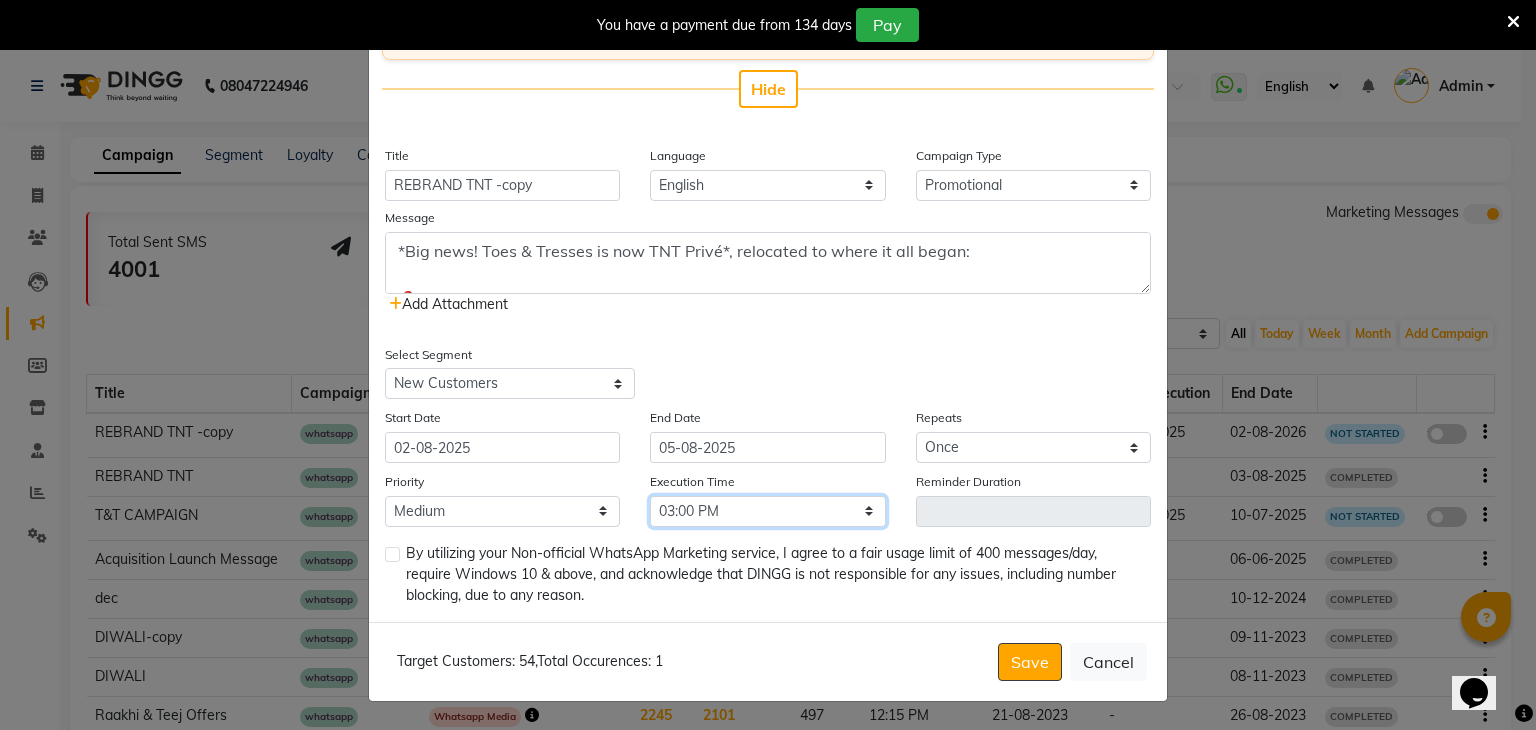 click on "Select 09:00 AM 09:15 AM 09:30 AM 09:45 AM 10:00 AM 10:15 AM 10:30 AM 10:45 AM 11:00 AM 11:15 AM 11:30 AM 11:45 AM 12:00 PM 12:15 PM 12:30 PM 12:45 PM 01:00 PM 01:15 PM 01:30 PM 01:45 PM 02:00 PM 02:15 PM 02:30 PM 02:45 PM 03:00 PM 03:15 PM 03:30 PM 03:45 PM 04:00 PM 04:15 PM 04:30 PM 04:45 PM 05:00 PM 05:15 PM 05:30 PM 05:45 PM 06:00 PM 06:15 PM 06:30 PM 06:45 PM 07:00 PM 07:15 PM 07:30 PM 07:45 PM 08:00 PM 08:15 PM 08:30 PM 08:45 PM 09:00 PM 09:15 PM 09:30 PM 09:45 PM" at bounding box center [767, 511] 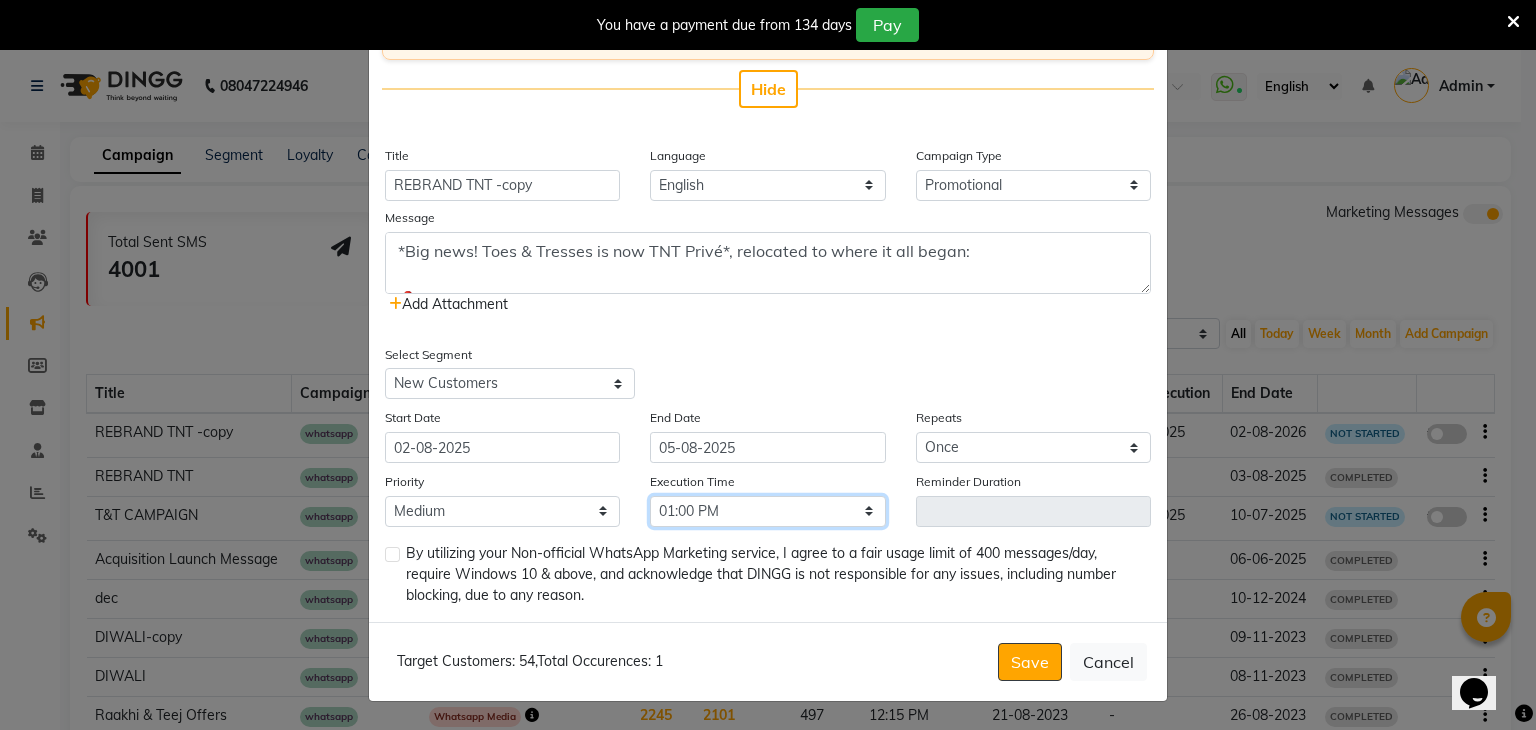 click on "Select 09:00 AM 09:15 AM 09:30 AM 09:45 AM 10:00 AM 10:15 AM 10:30 AM 10:45 AM 11:00 AM 11:15 AM 11:30 AM 11:45 AM 12:00 PM 12:15 PM 12:30 PM 12:45 PM 01:00 PM 01:15 PM 01:30 PM 01:45 PM 02:00 PM 02:15 PM 02:30 PM 02:45 PM 03:00 PM 03:15 PM 03:30 PM 03:45 PM 04:00 PM 04:15 PM 04:30 PM 04:45 PM 05:00 PM 05:15 PM 05:30 PM 05:45 PM 06:00 PM 06:15 PM 06:30 PM 06:45 PM 07:00 PM 07:15 PM 07:30 PM 07:45 PM 08:00 PM 08:15 PM 08:30 PM 08:45 PM 09:00 PM 09:15 PM 09:30 PM 09:45 PM" at bounding box center [767, 511] 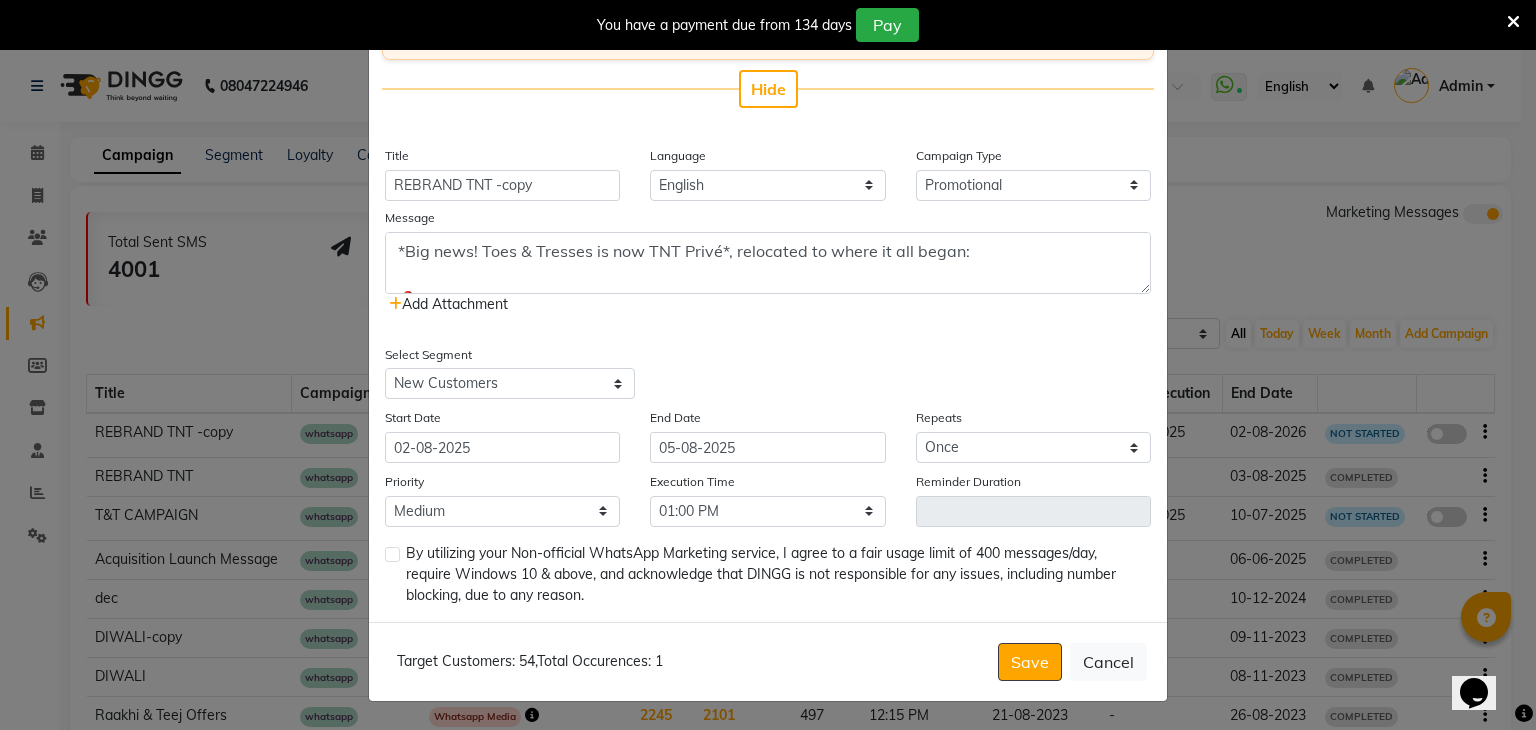 click 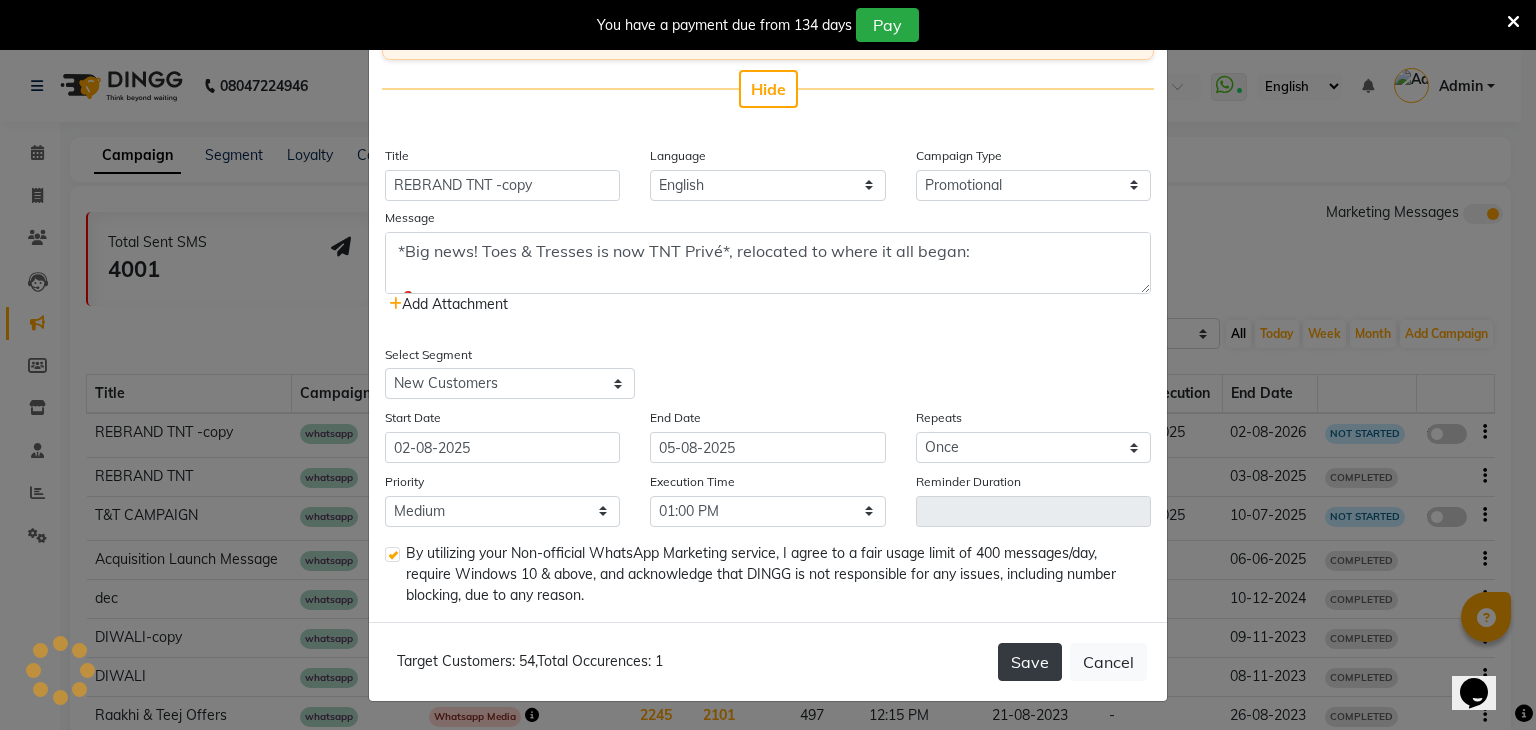 click on "Save" 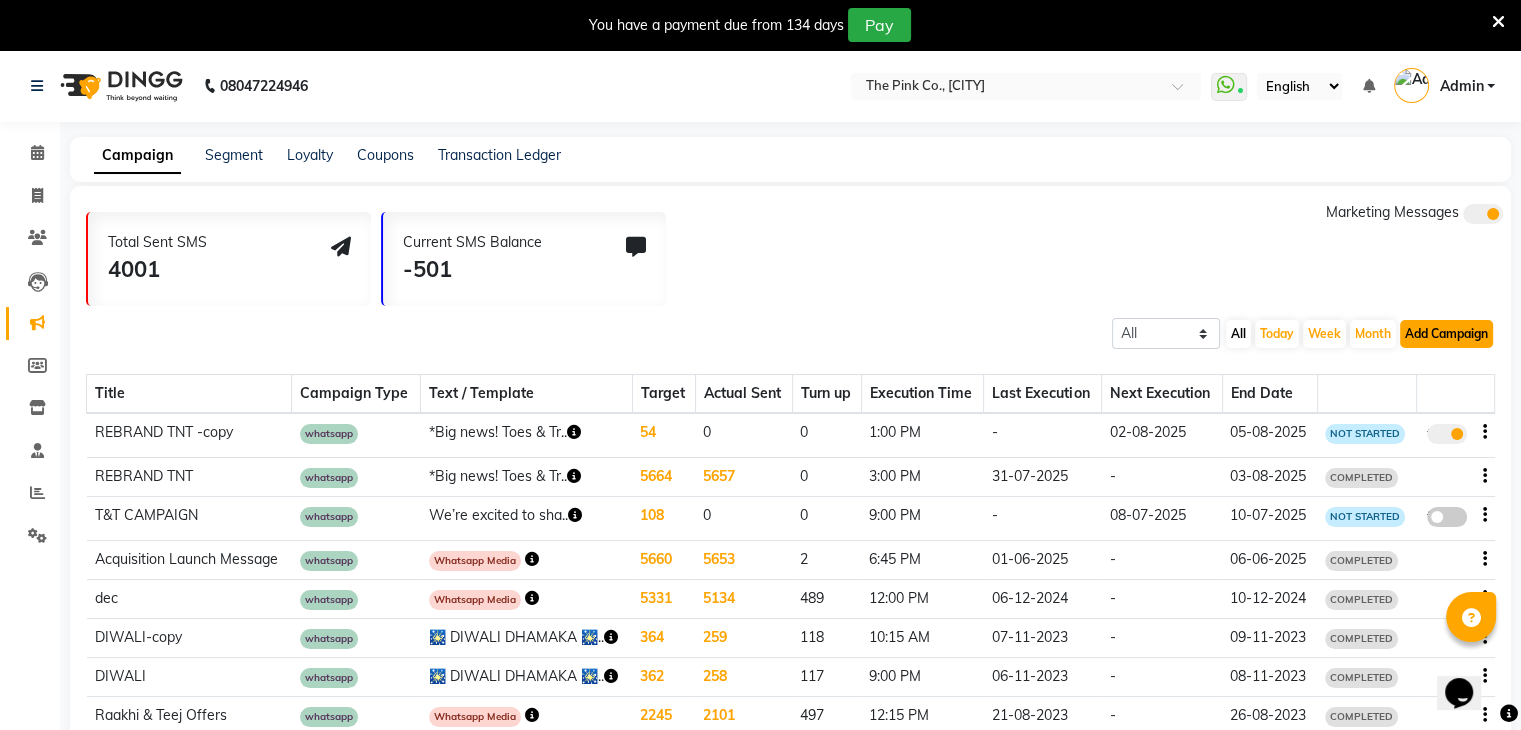 click on "Add Campaign" at bounding box center [1446, 334] 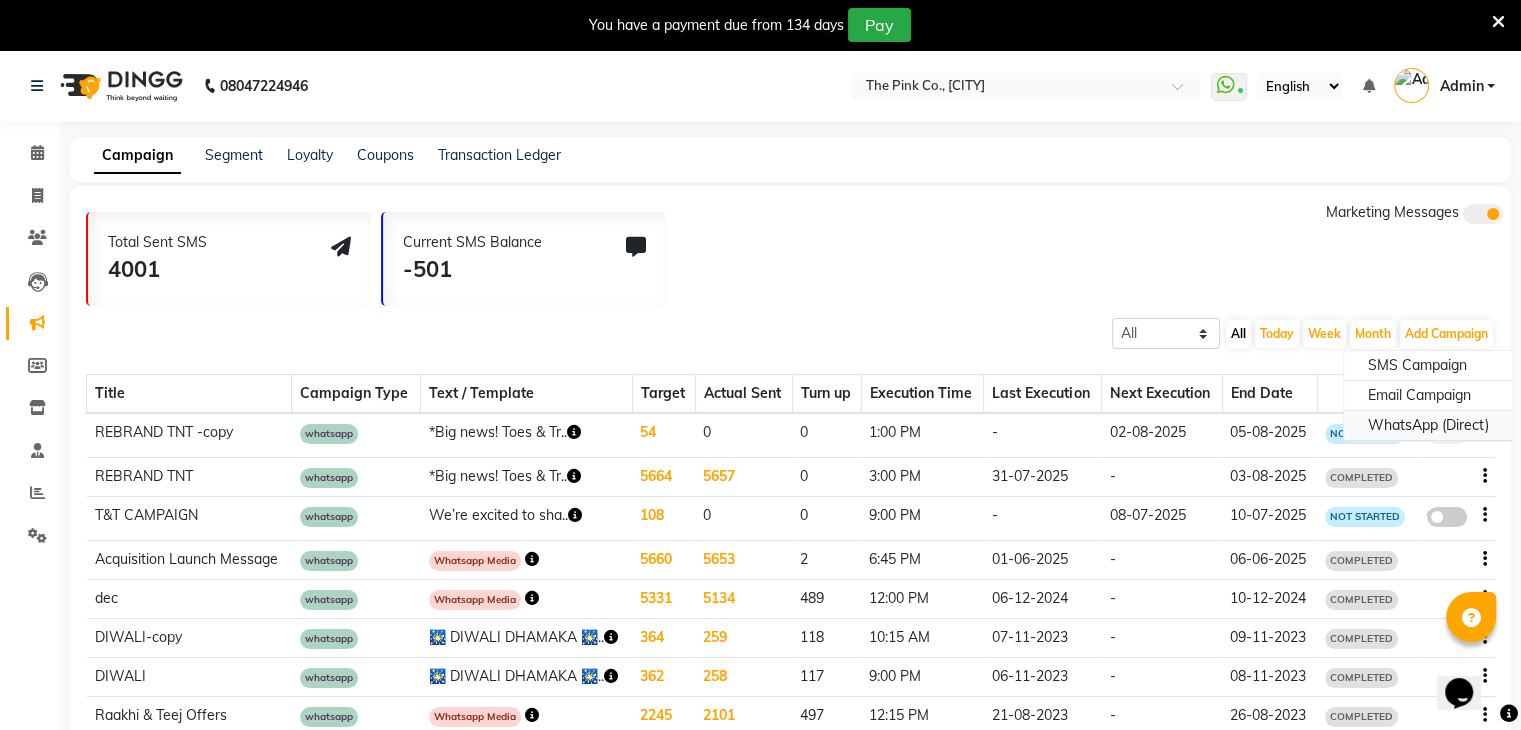 click on "WhatsApp (Direct)" 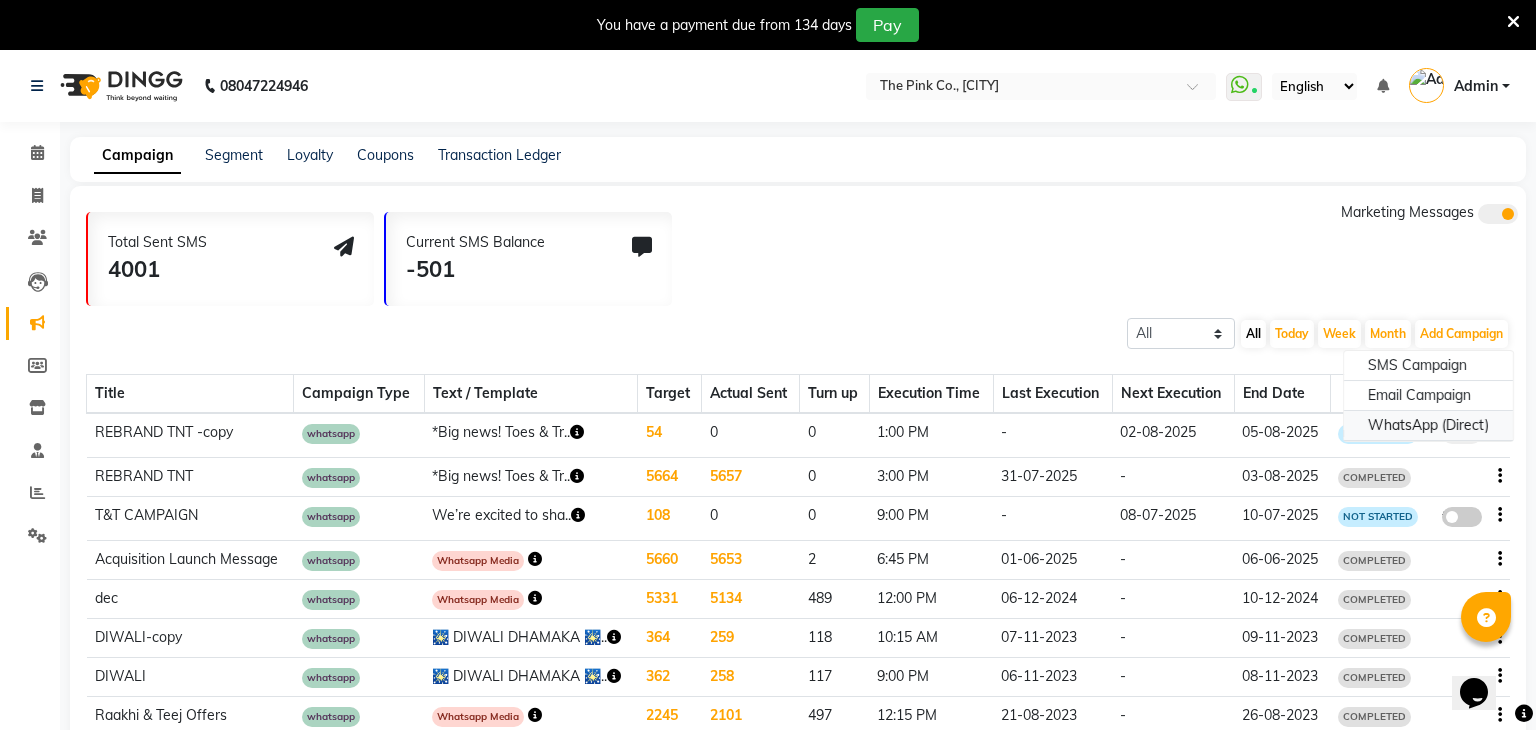 select on "2" 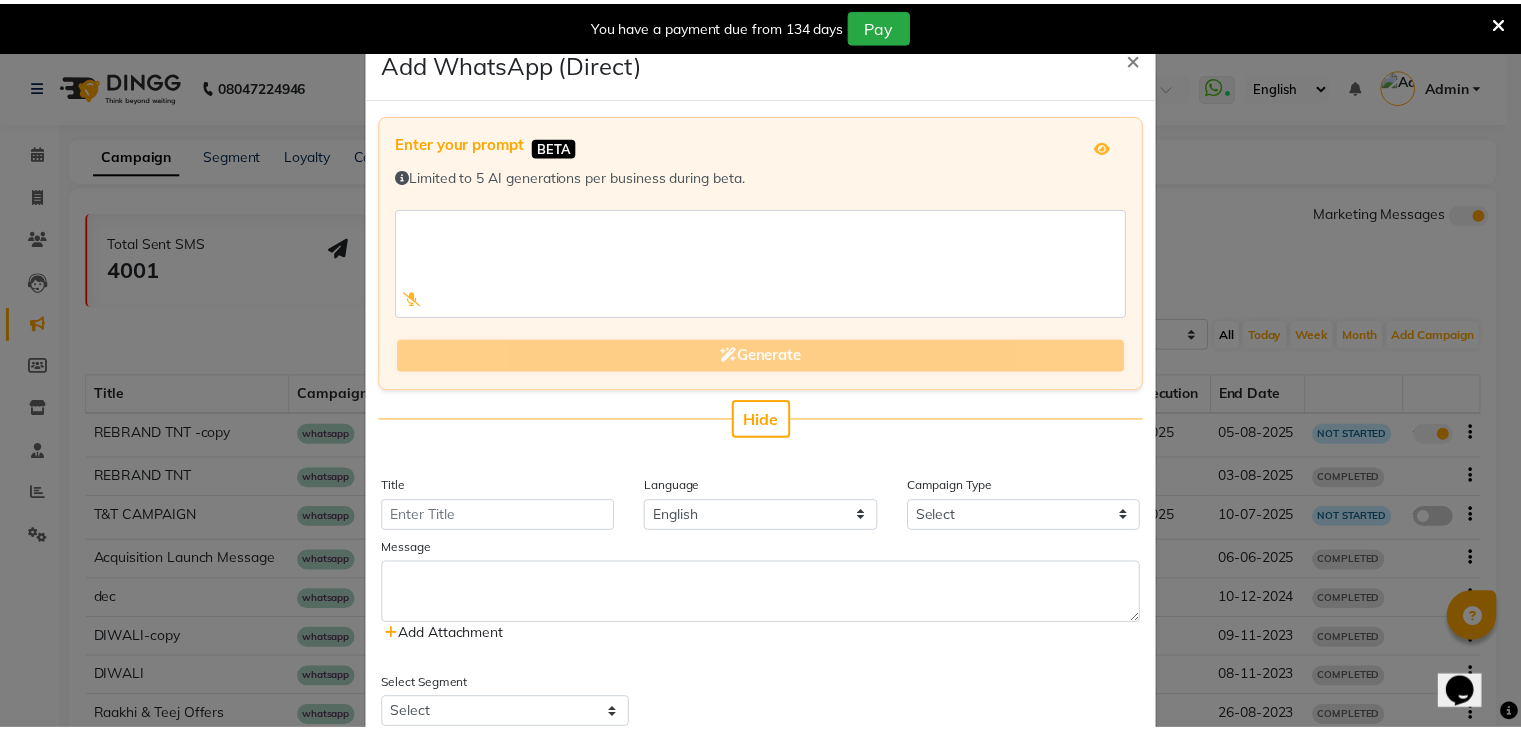 scroll, scrollTop: 332, scrollLeft: 0, axis: vertical 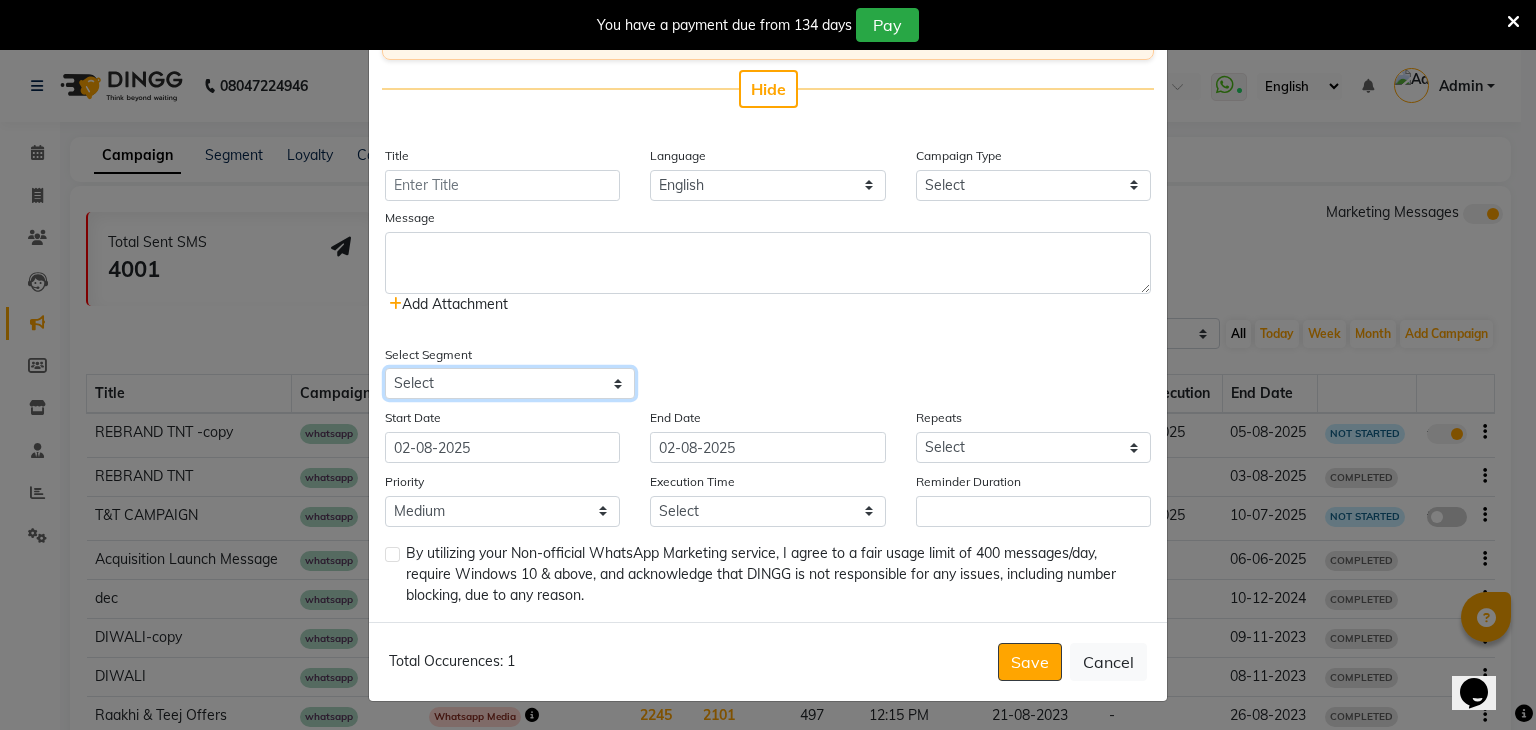 click on "Select All Customers All Male Customer All Female Customer All Members All Customers Visited in last 30 days All Customers Visited in last 60 days but not in last 30 days Inactive/Lost Customers High Ticket Customers Low Ticket Customers Frequent Customers Regular Customers New Customers All Customers with Valid Birthdays All Customers with Valid Anniversary All Customer Visited in 2020" at bounding box center (510, 383) 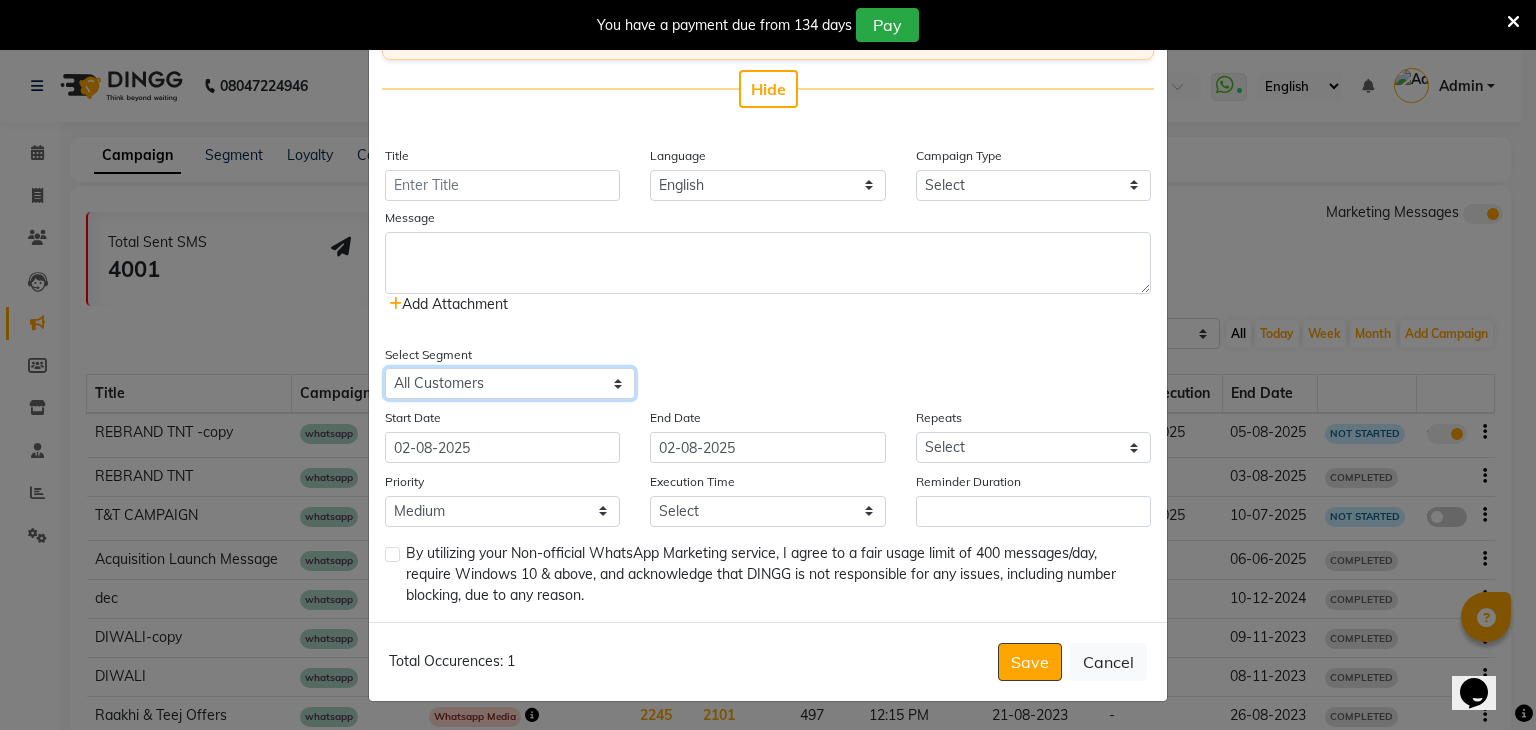 click on "Select All Customers All Male Customer All Female Customer All Members All Customers Visited in last 30 days All Customers Visited in last 60 days but not in last 30 days Inactive/Lost Customers High Ticket Customers Low Ticket Customers Frequent Customers Regular Customers New Customers All Customers with Valid Birthdays All Customers with Valid Anniversary All Customer Visited in 2020" at bounding box center (510, 383) 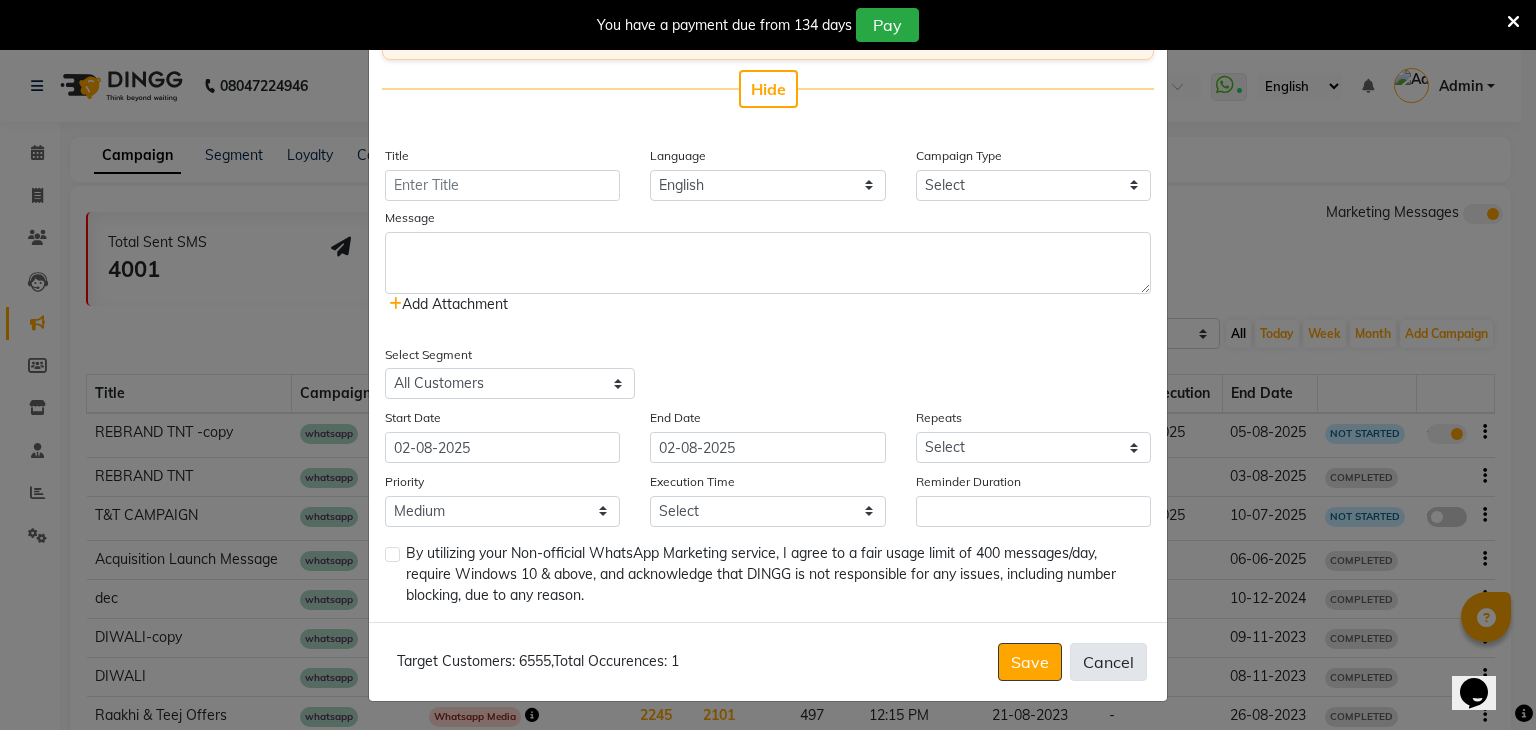 click on "Cancel" 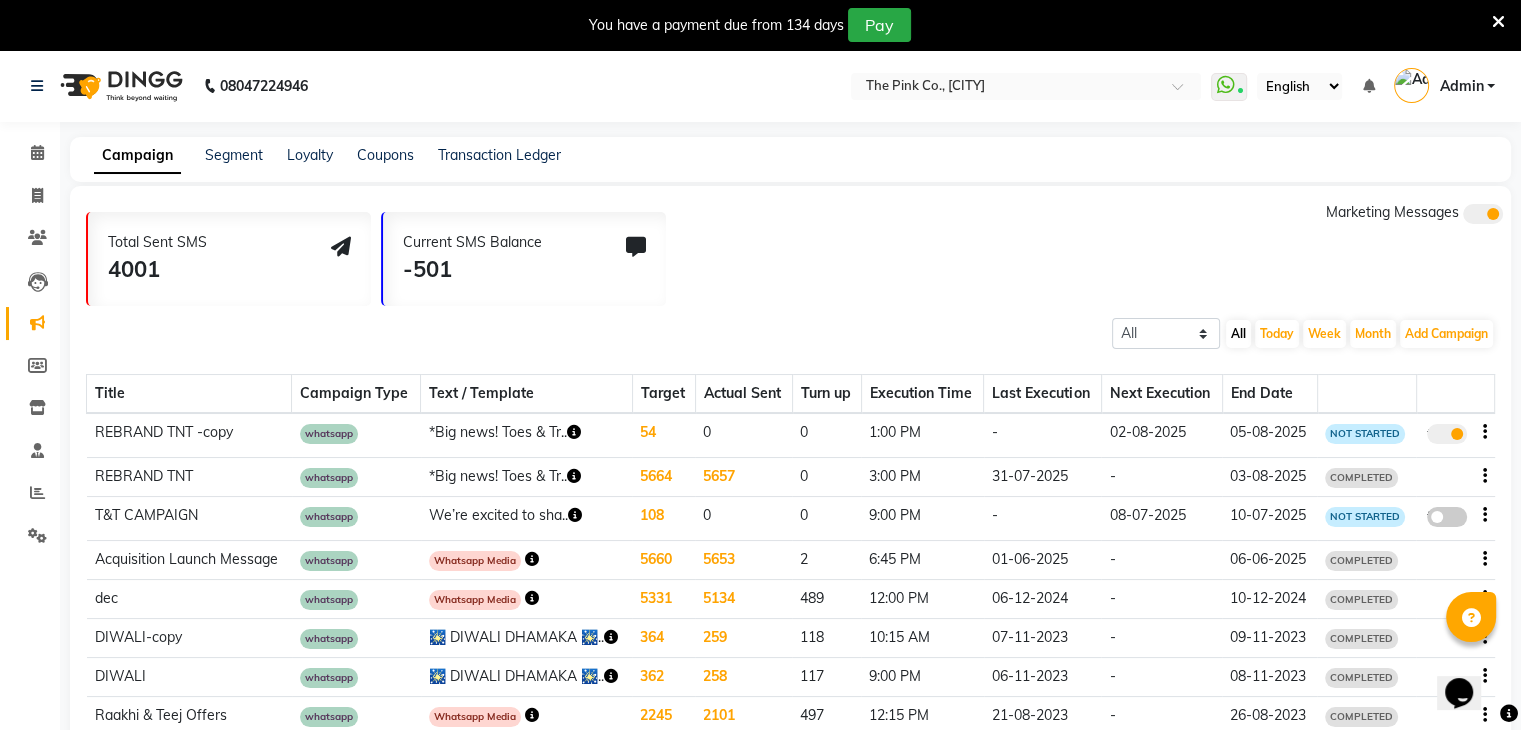 click 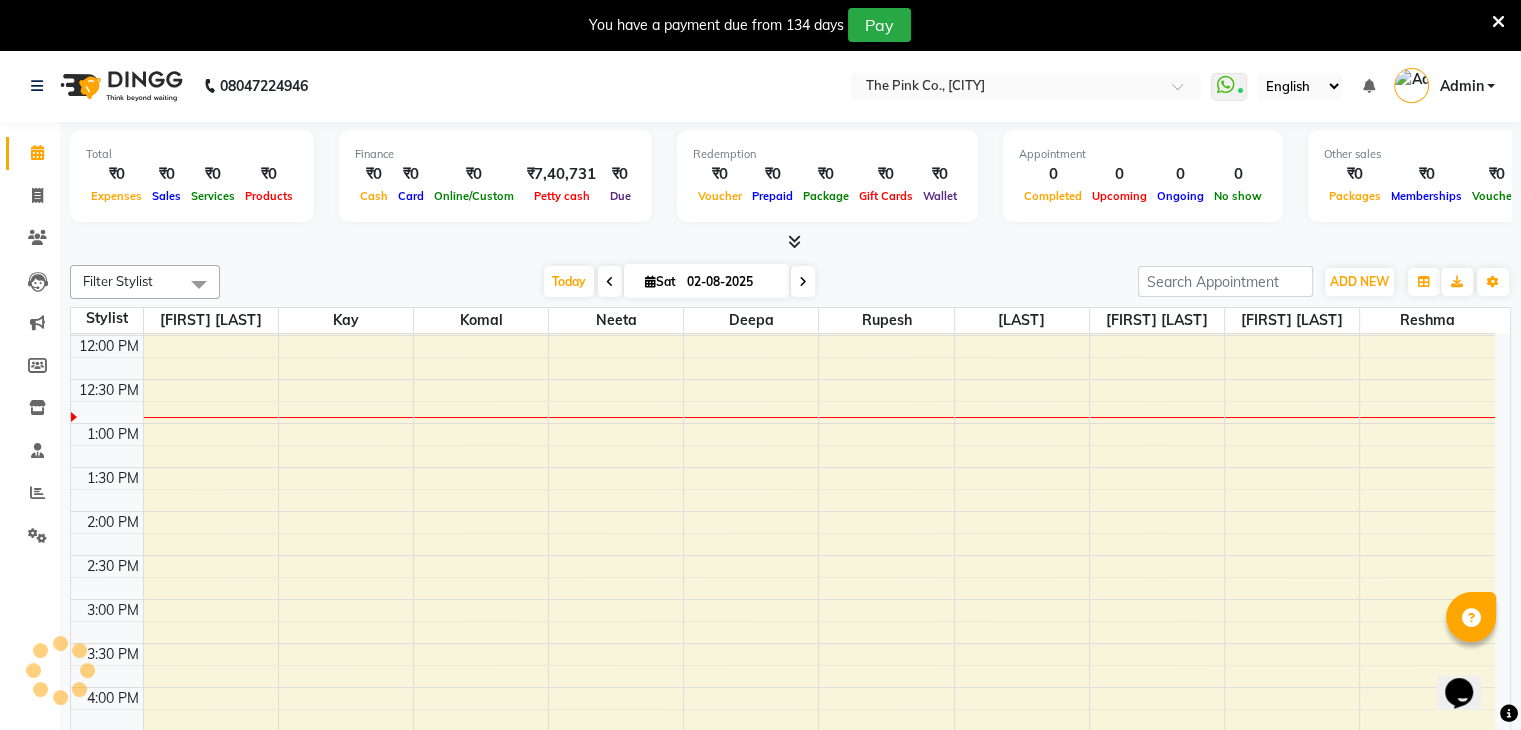 scroll, scrollTop: 0, scrollLeft: 0, axis: both 